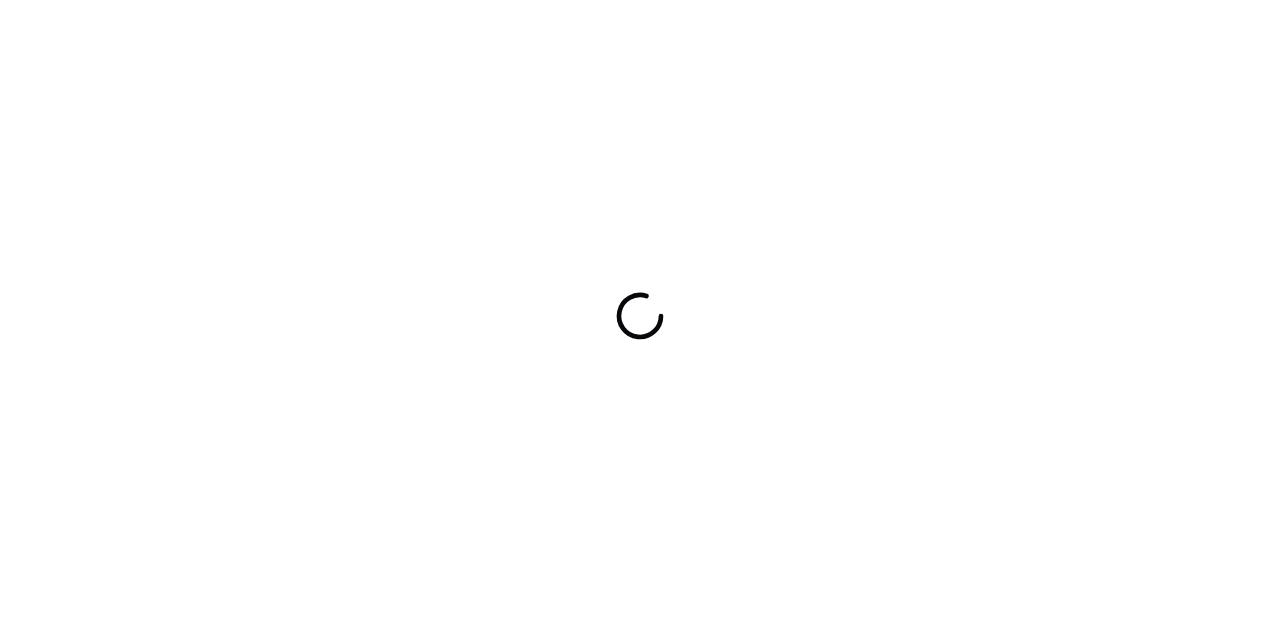 scroll, scrollTop: 0, scrollLeft: 0, axis: both 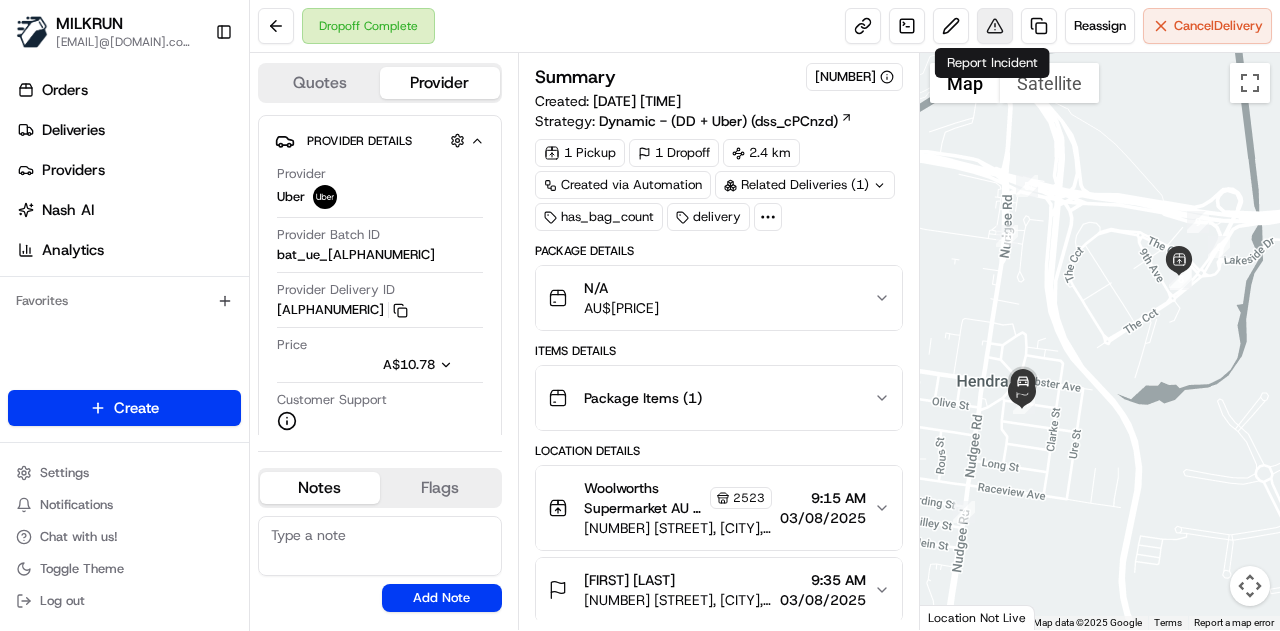 click at bounding box center (995, 26) 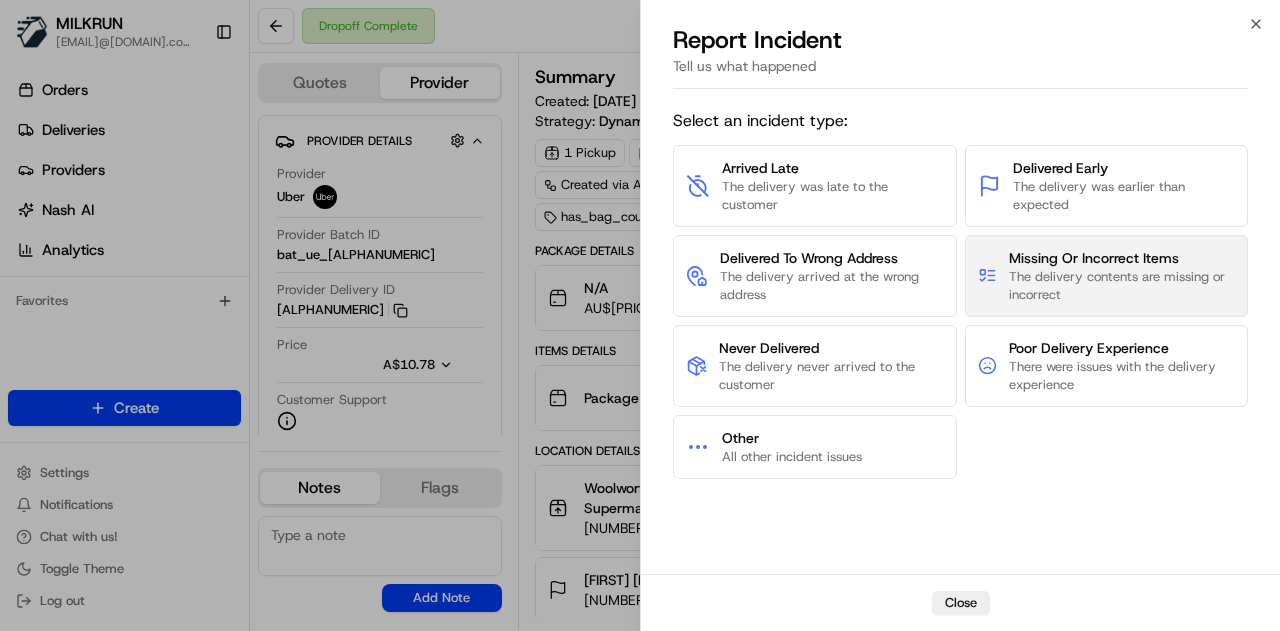 click on "The delivery contents are missing or incorrect" at bounding box center (1122, 286) 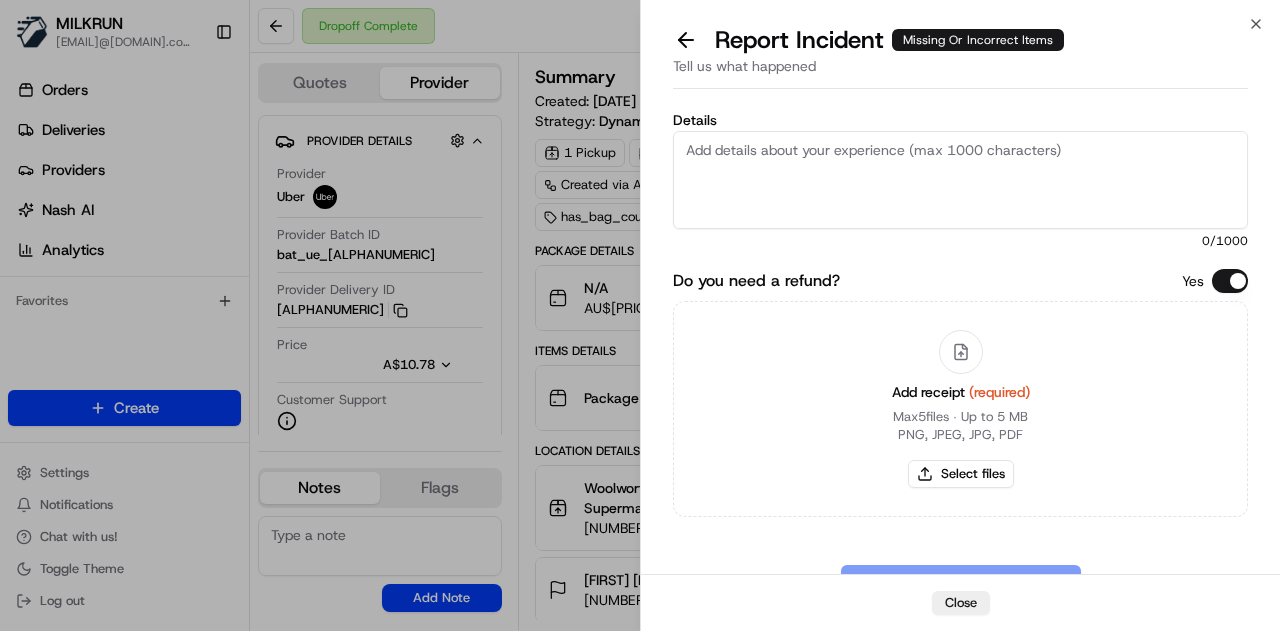 click on "Details" at bounding box center (960, 180) 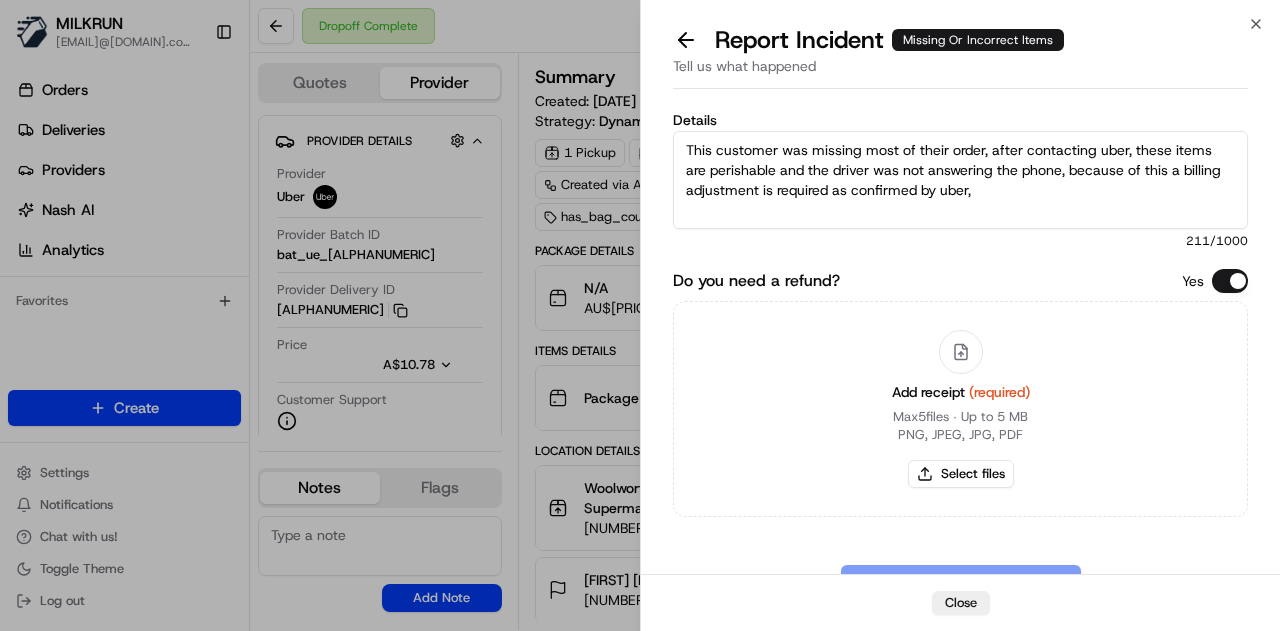 click on "This customer was missing most of their order, after contacting uber, these items are perishable and the driver was not answering the phone, because of this a billing adjustment is required as confirmed by uber," at bounding box center [960, 180] 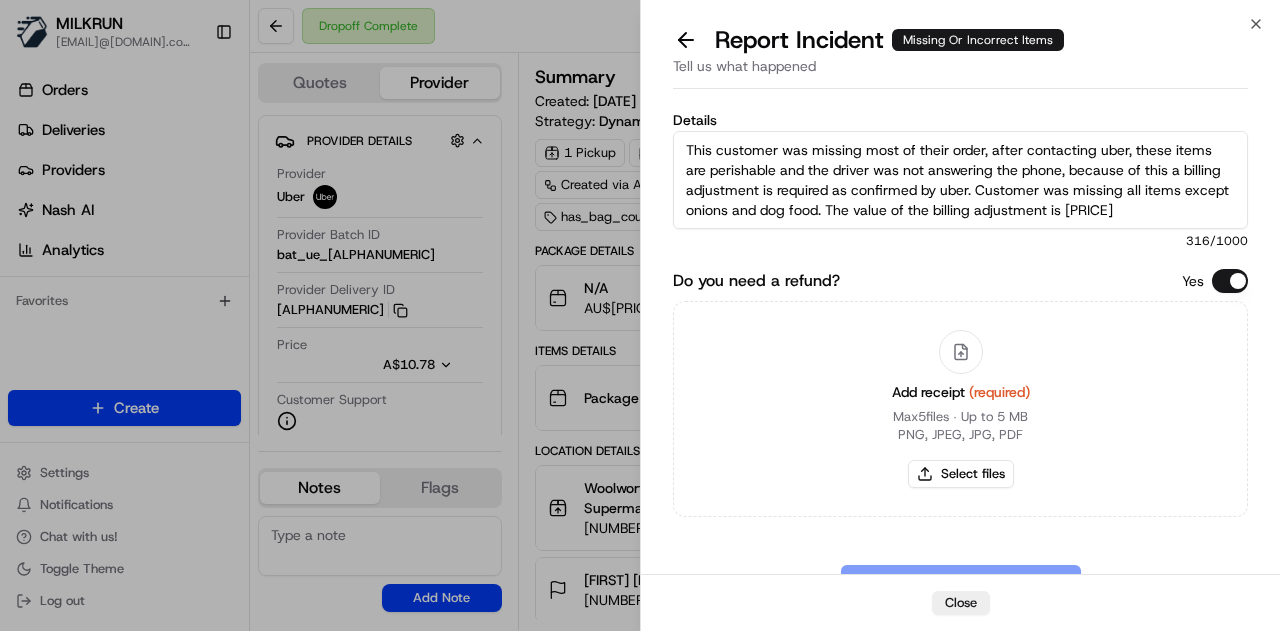 click on "This customer was missing most of their order, after contacting uber, these items are perishable and the driver was not answering the phone, because of this a billing adjustment is required as confirmed by uber. Customer was missing all items except onions and dog food. The value of the billing adjustment is #32.25" at bounding box center (960, 180) 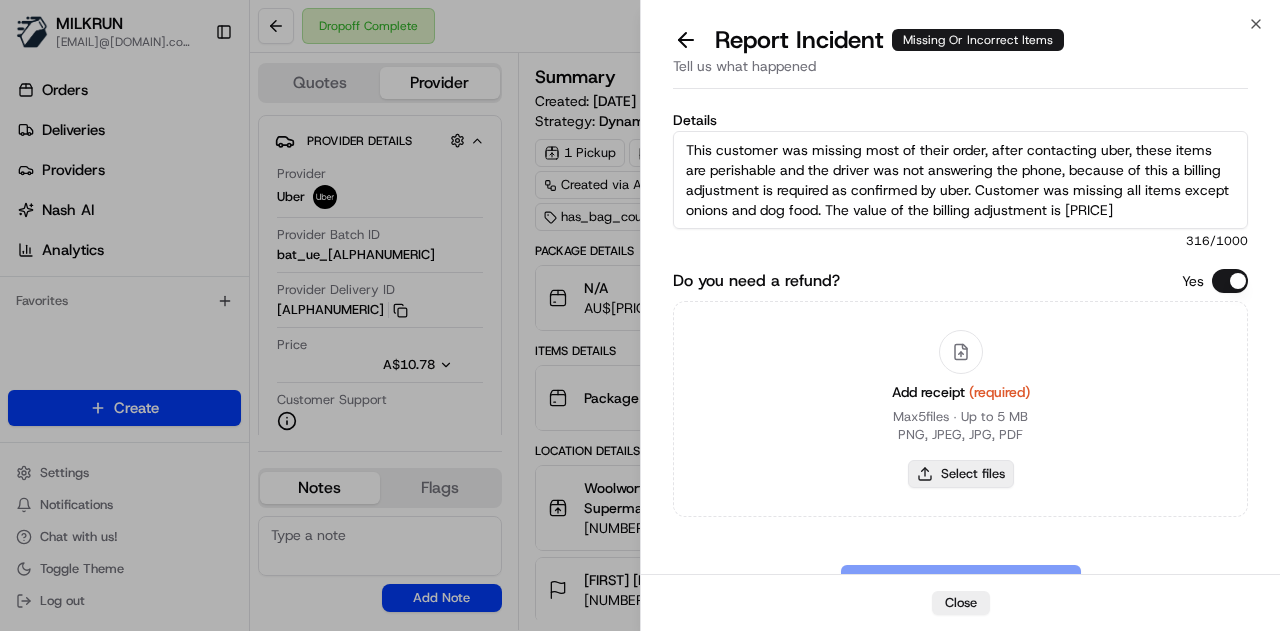 click on "Select files" at bounding box center [961, 474] 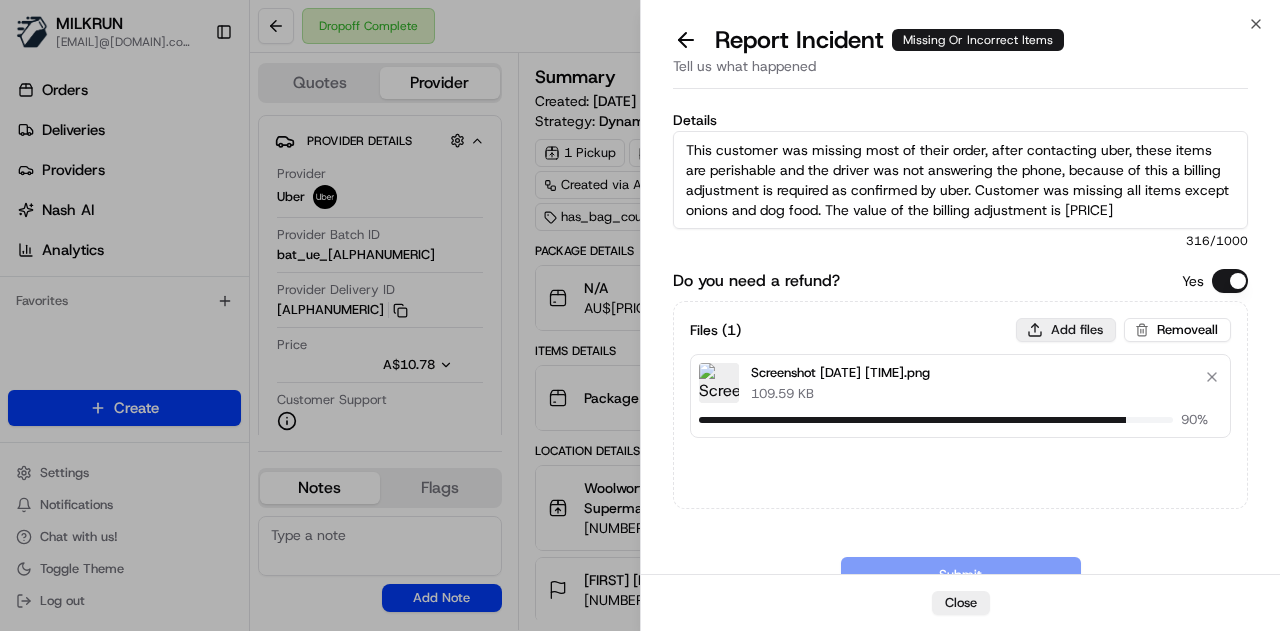 click on "Add files" at bounding box center (1066, 330) 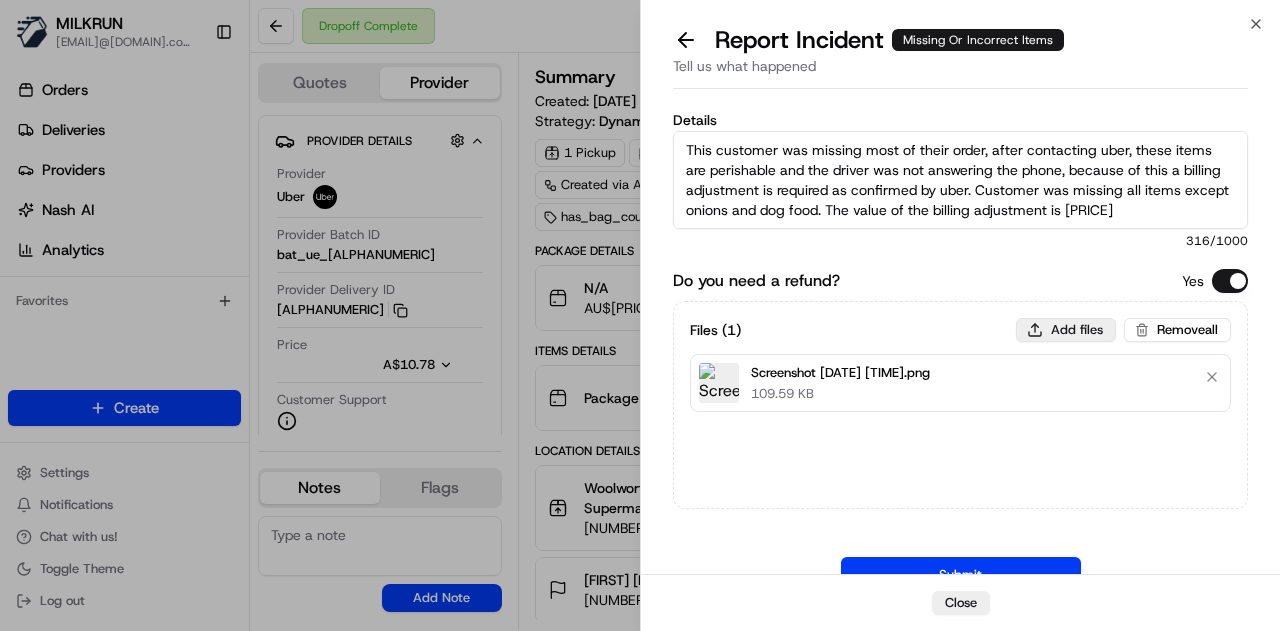 type on "C:\fakepath\Screenshot 2025-08-03 103544.png" 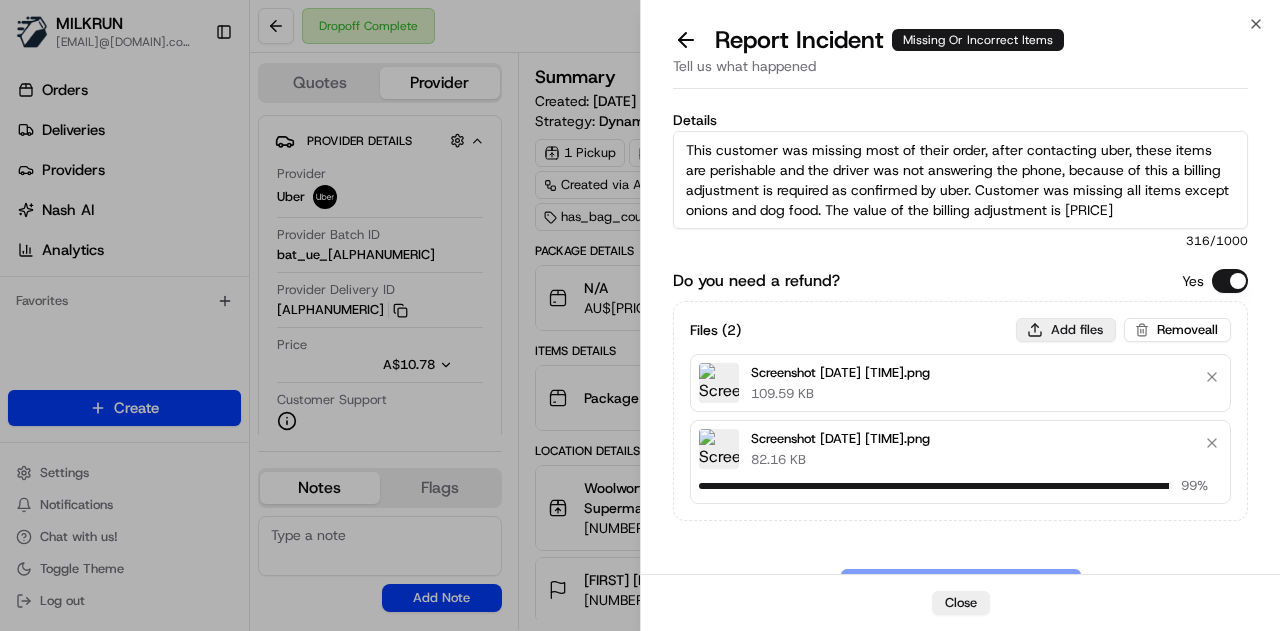 click on "Add files" at bounding box center (1066, 330) 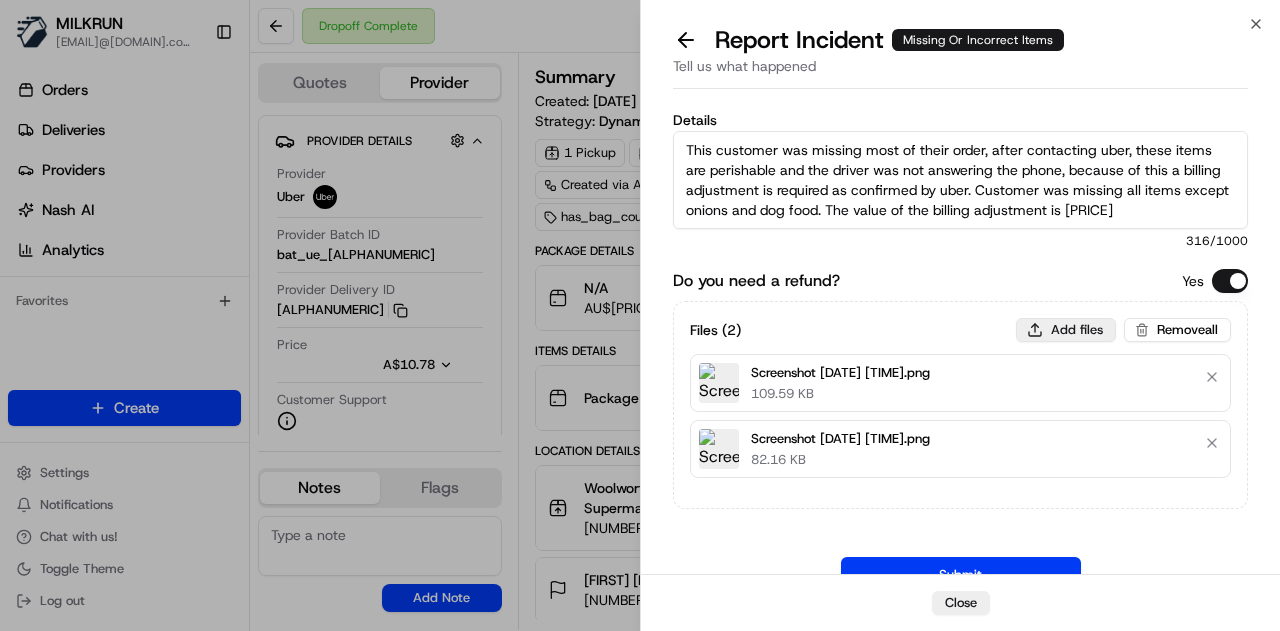type on "C:\fakepath\Screenshot 2025-08-03 103557.png" 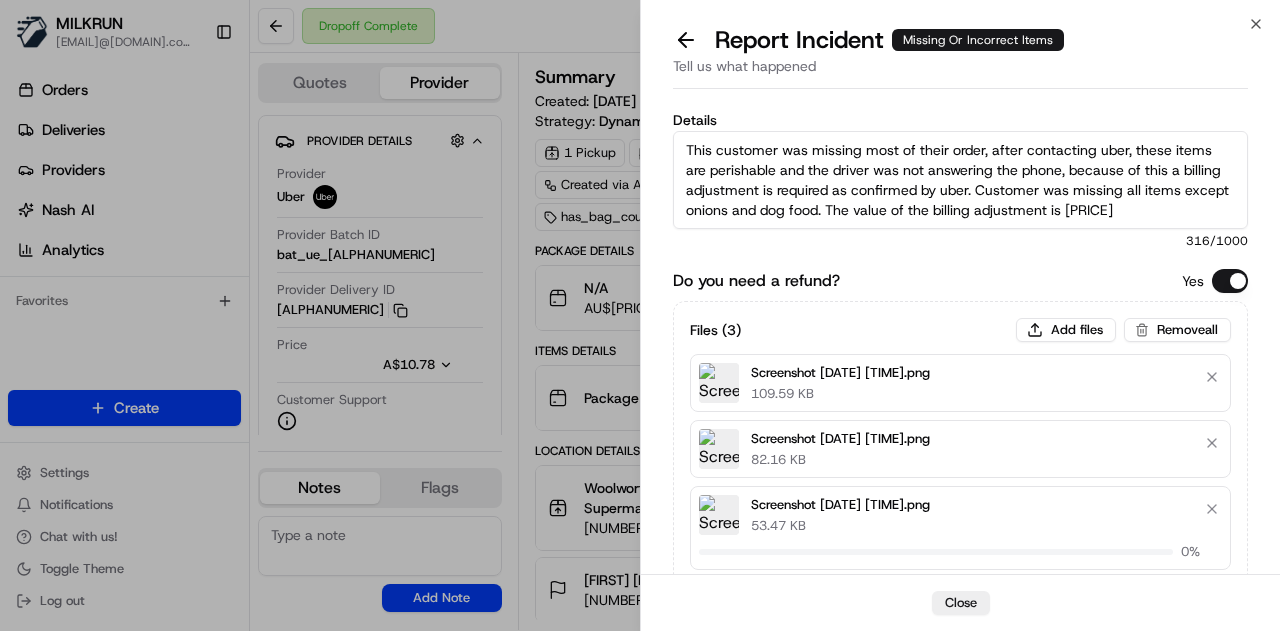 type 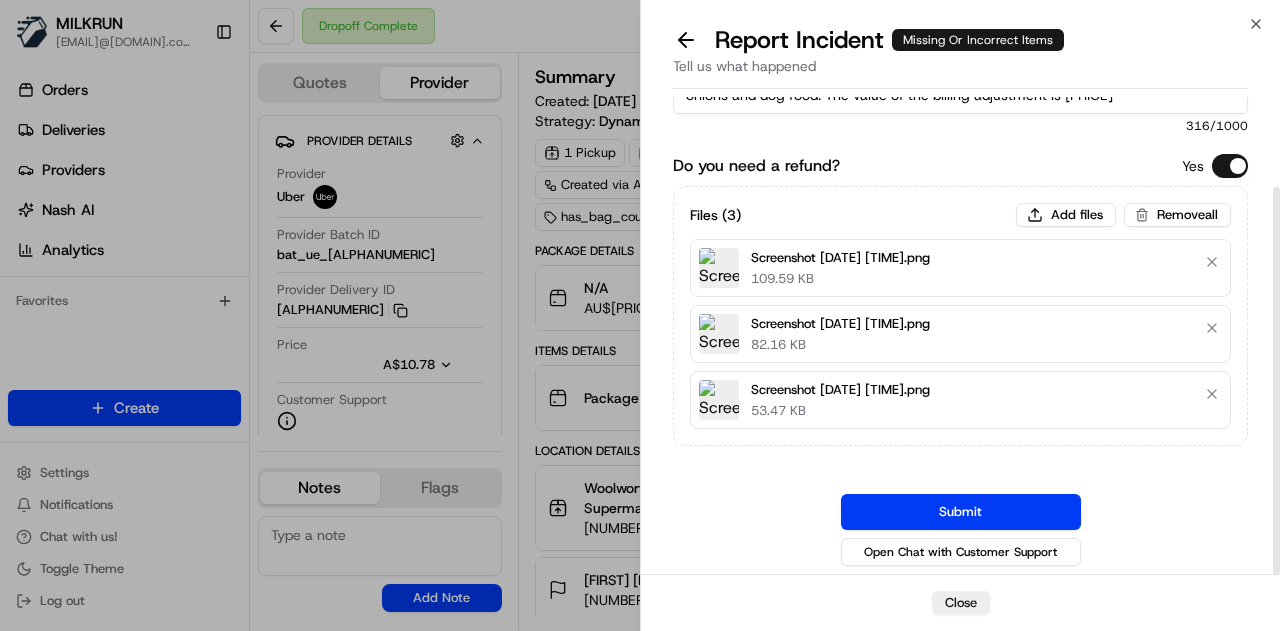 scroll, scrollTop: 110, scrollLeft: 0, axis: vertical 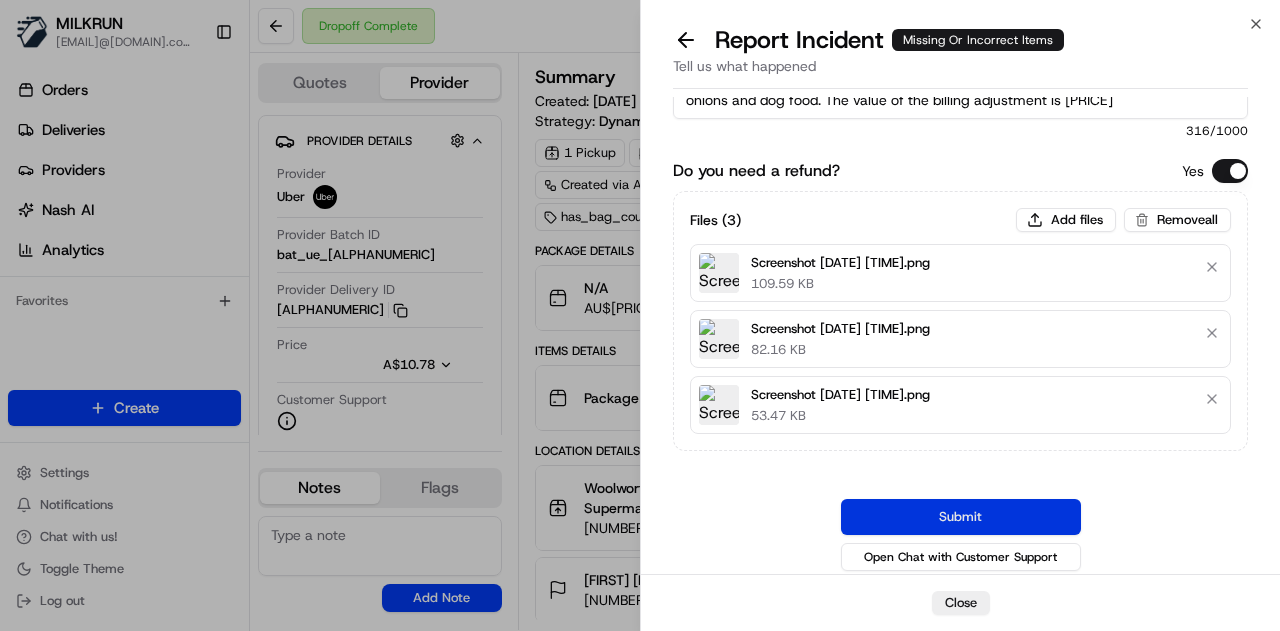 click on "Submit" at bounding box center (961, 517) 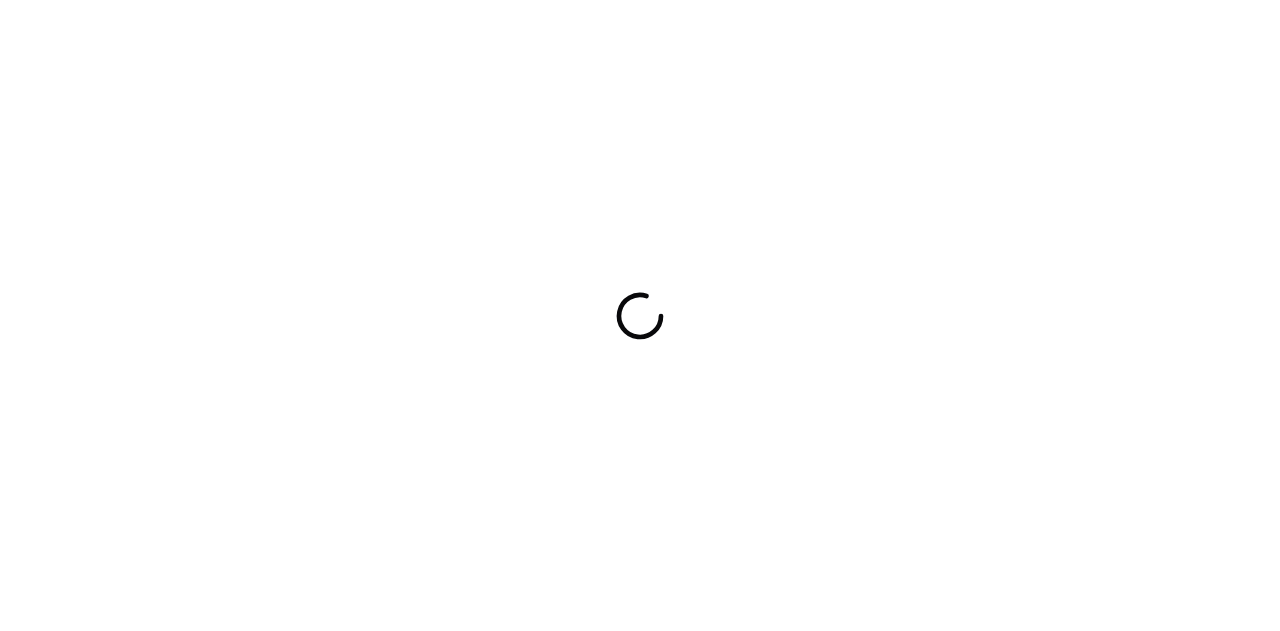 scroll, scrollTop: 0, scrollLeft: 0, axis: both 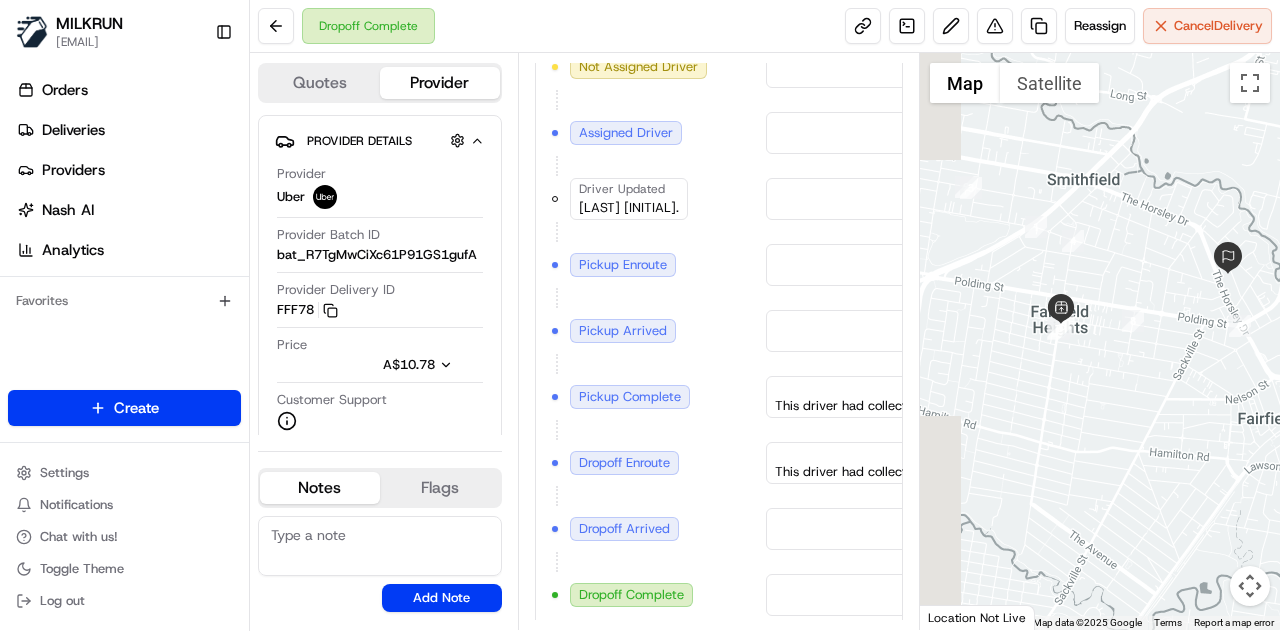 drag, startPoint x: 1066, startPoint y: 327, endPoint x: 1113, endPoint y: 283, distance: 64.381676 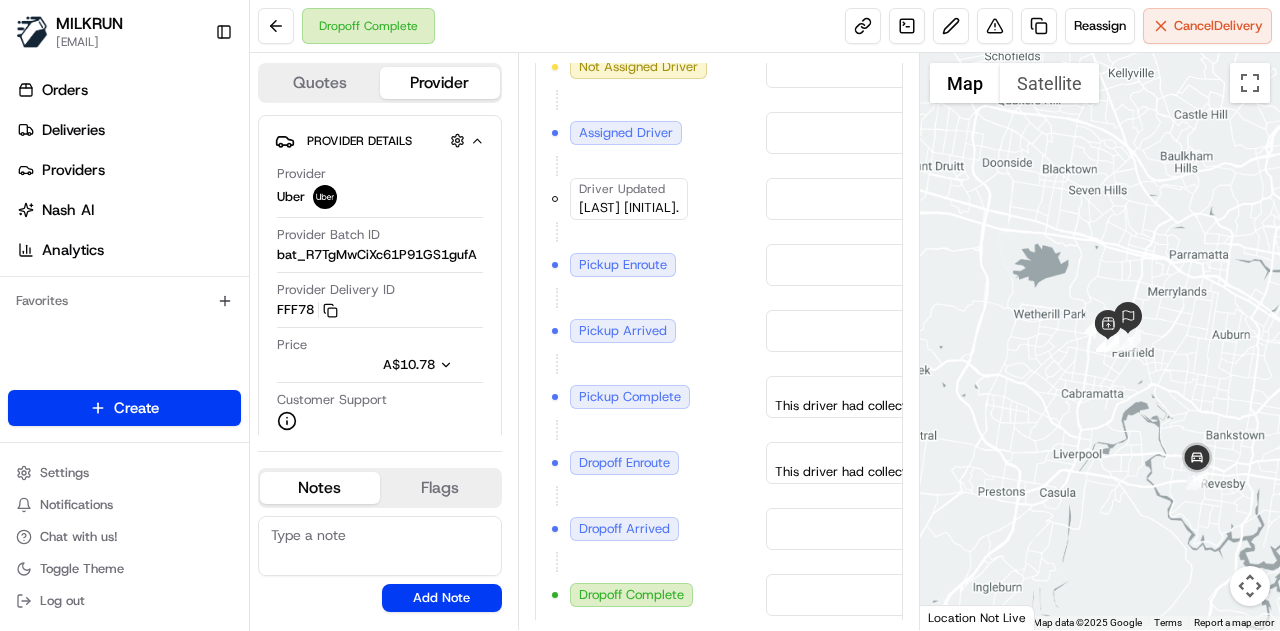 drag, startPoint x: 1172, startPoint y: 431, endPoint x: 1164, endPoint y: 409, distance: 23.409399 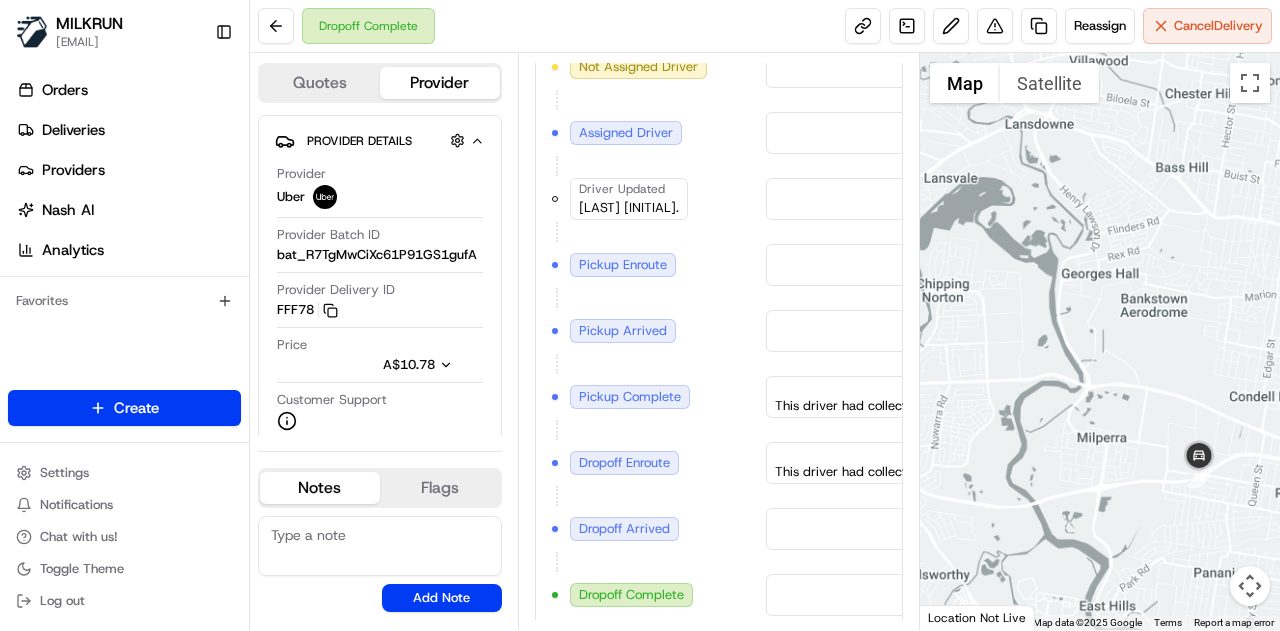 drag, startPoint x: 1093, startPoint y: 385, endPoint x: 1072, endPoint y: 333, distance: 56.0803 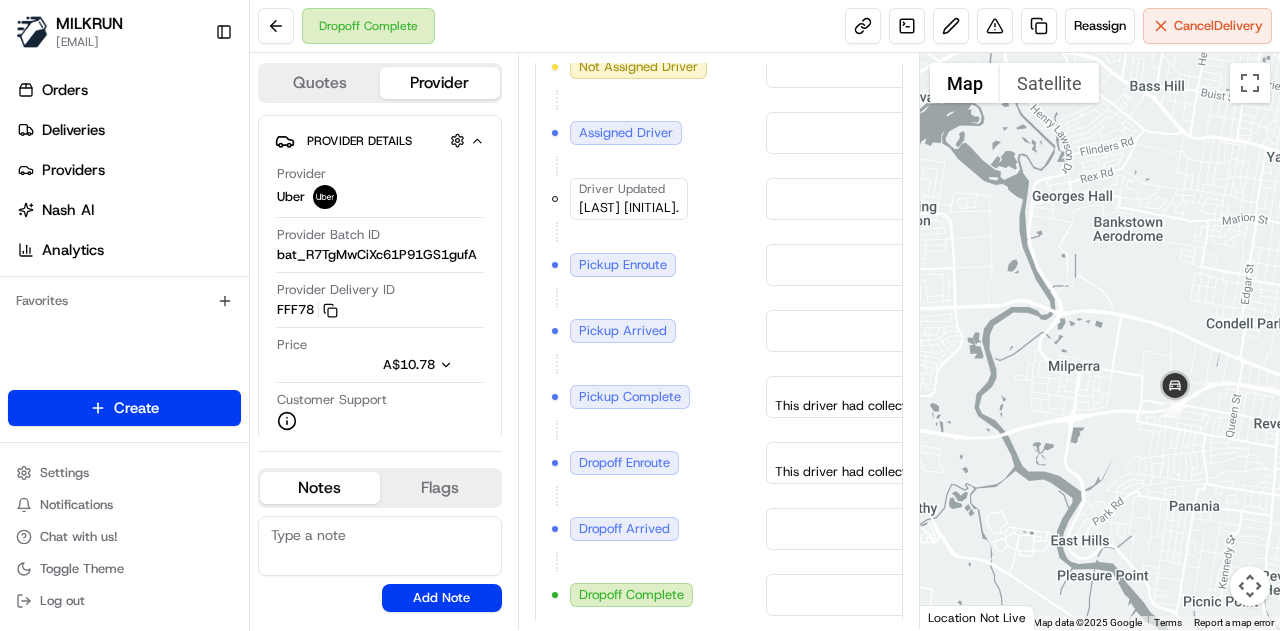 drag, startPoint x: 994, startPoint y: 280, endPoint x: 1152, endPoint y: 483, distance: 257.24112 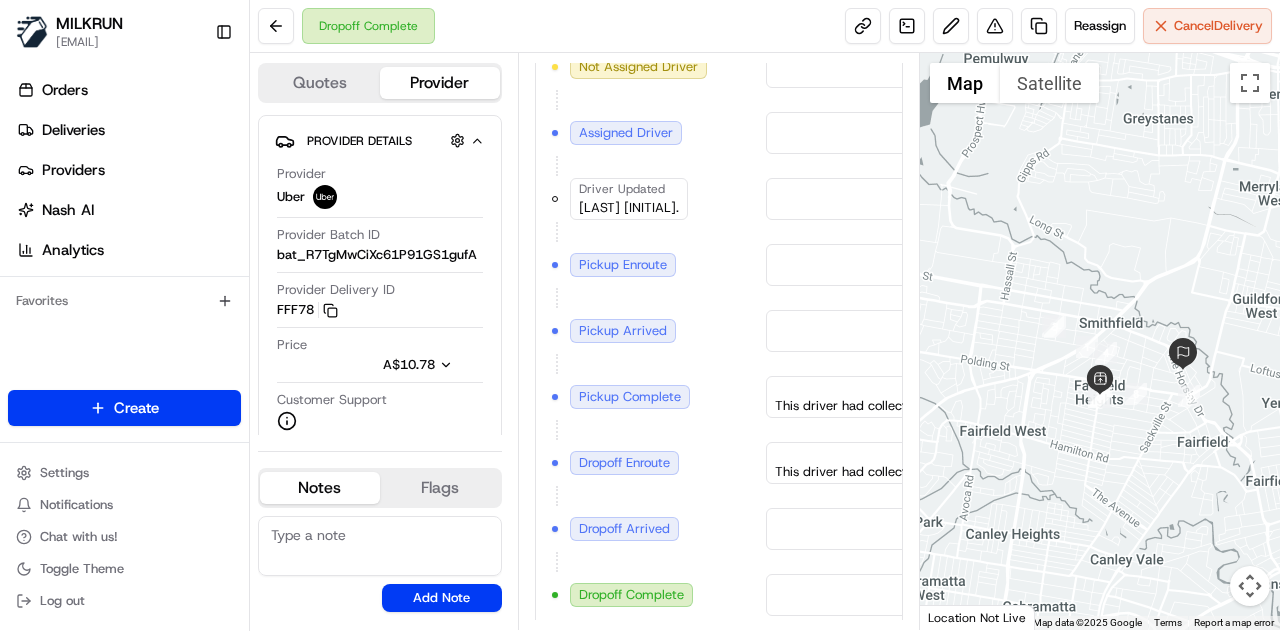 drag, startPoint x: 1158, startPoint y: 325, endPoint x: 1035, endPoint y: 396, distance: 142.02112 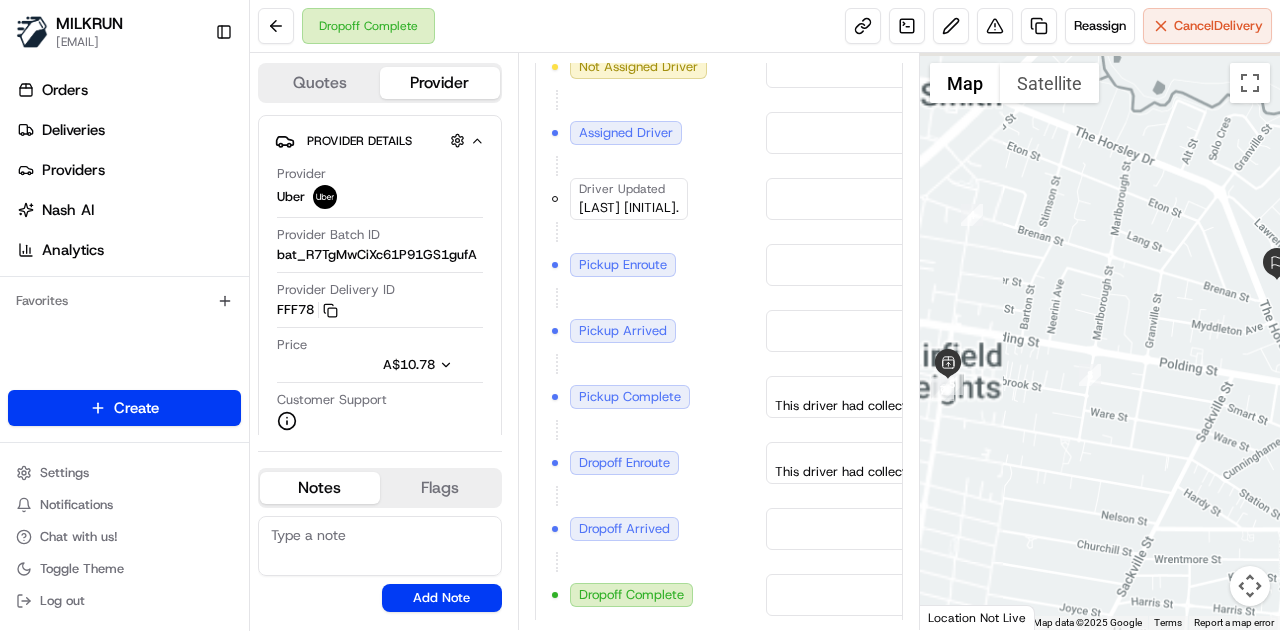 drag, startPoint x: 1020, startPoint y: 303, endPoint x: 1249, endPoint y: 352, distance: 234.18369 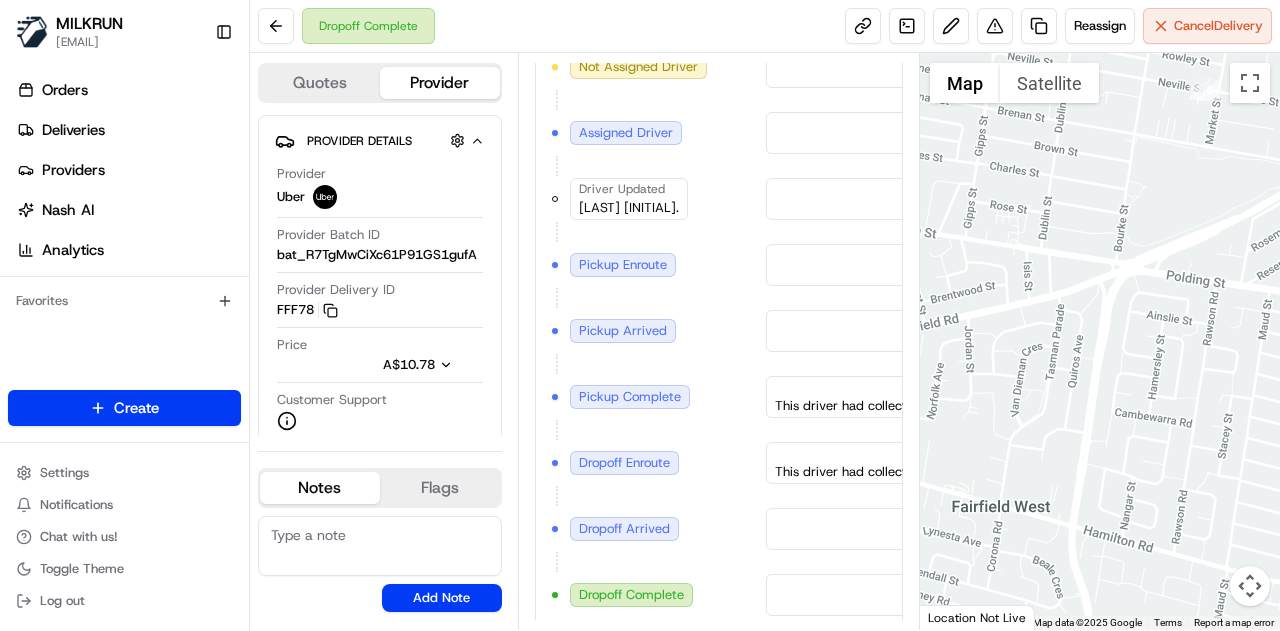 drag, startPoint x: 1166, startPoint y: 369, endPoint x: 1166, endPoint y: 200, distance: 169 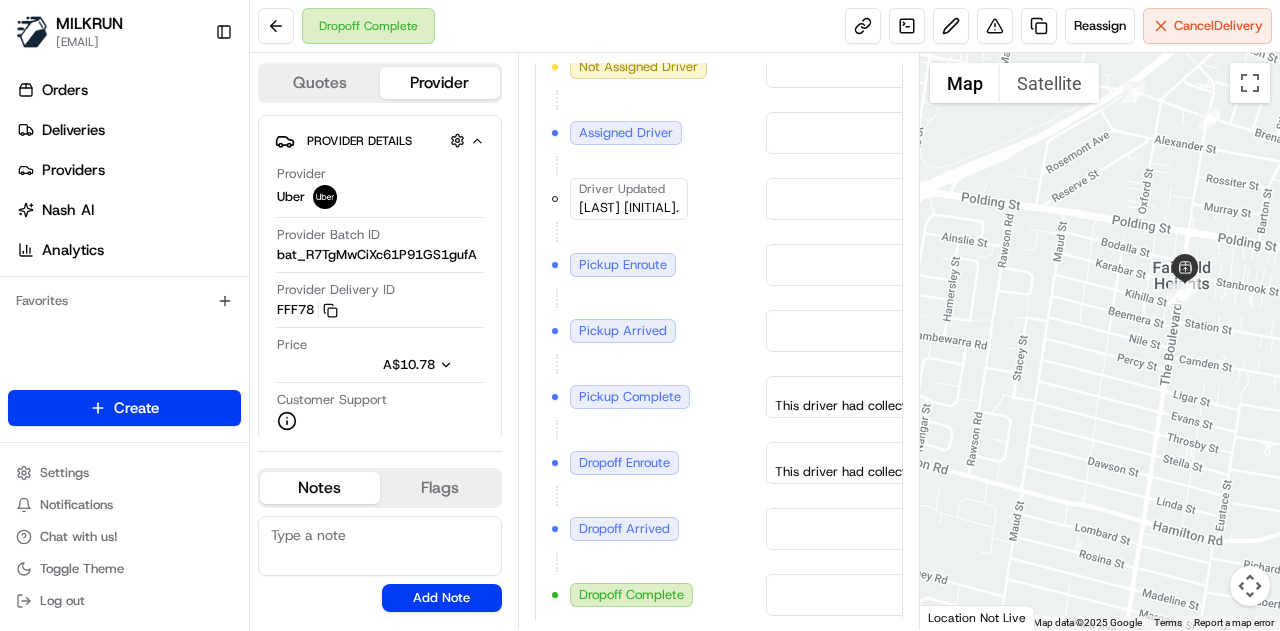 drag, startPoint x: 1104, startPoint y: 220, endPoint x: 982, endPoint y: 259, distance: 128.082 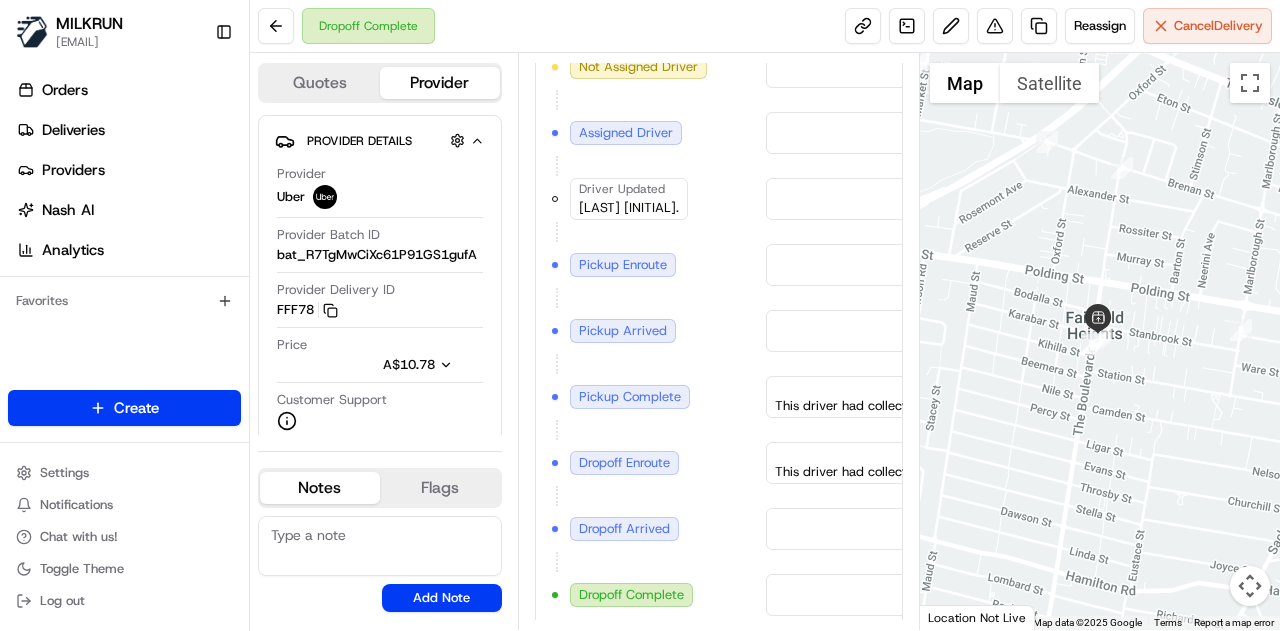 drag, startPoint x: 1110, startPoint y: 218, endPoint x: 1086, endPoint y: 297, distance: 82.565125 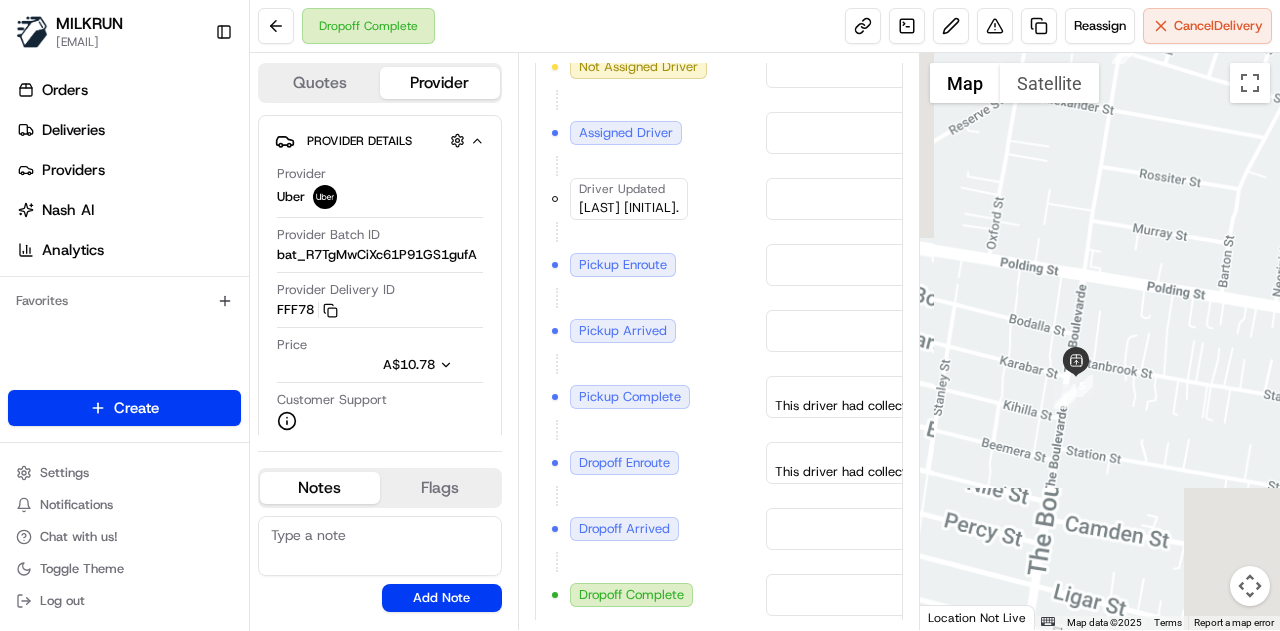 drag, startPoint x: 1040, startPoint y: 447, endPoint x: 1143, endPoint y: 166, distance: 299.28247 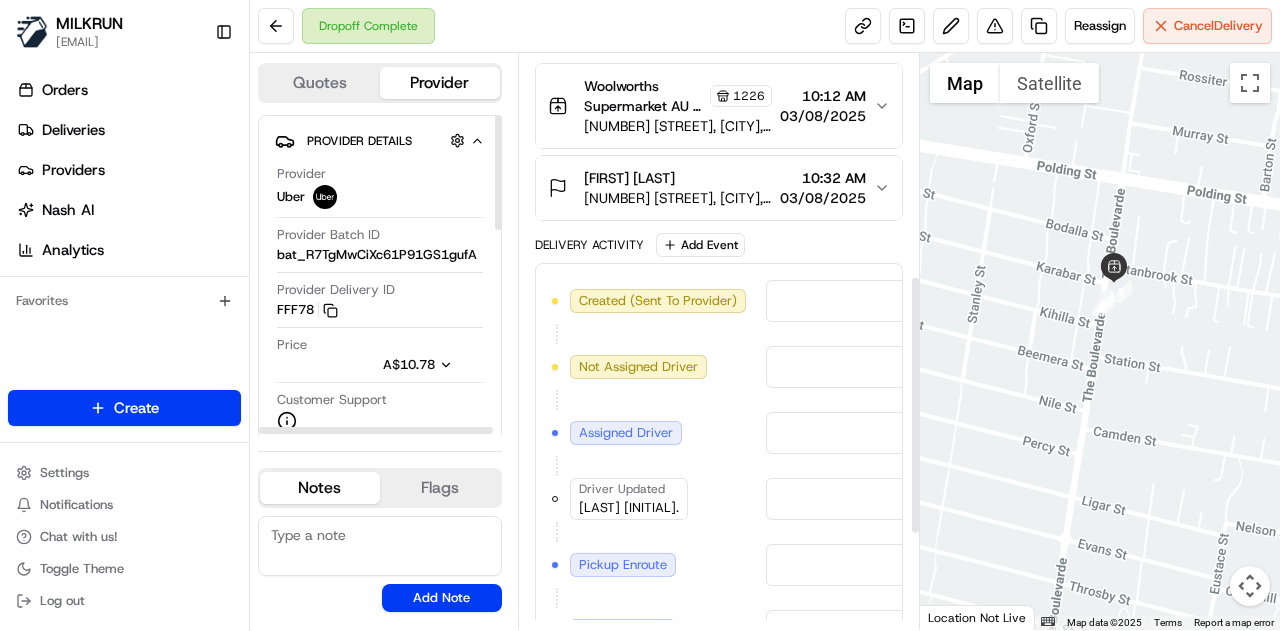 scroll, scrollTop: 0, scrollLeft: 0, axis: both 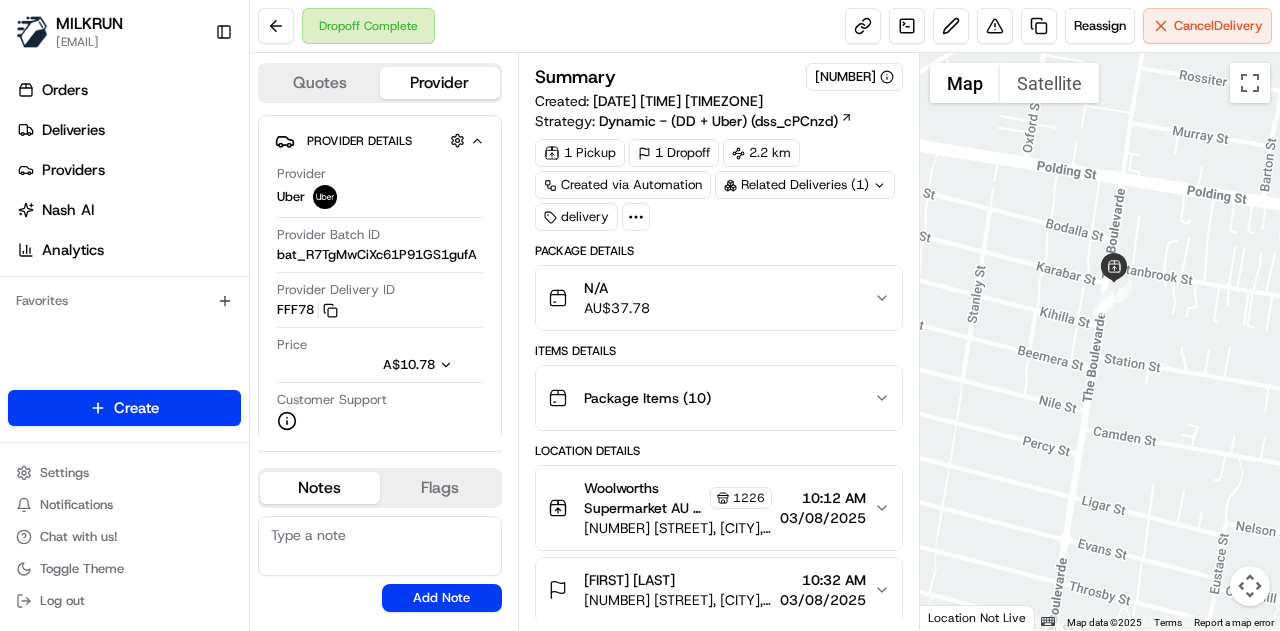 drag, startPoint x: 1082, startPoint y: 247, endPoint x: 1118, endPoint y: 325, distance: 85.90693 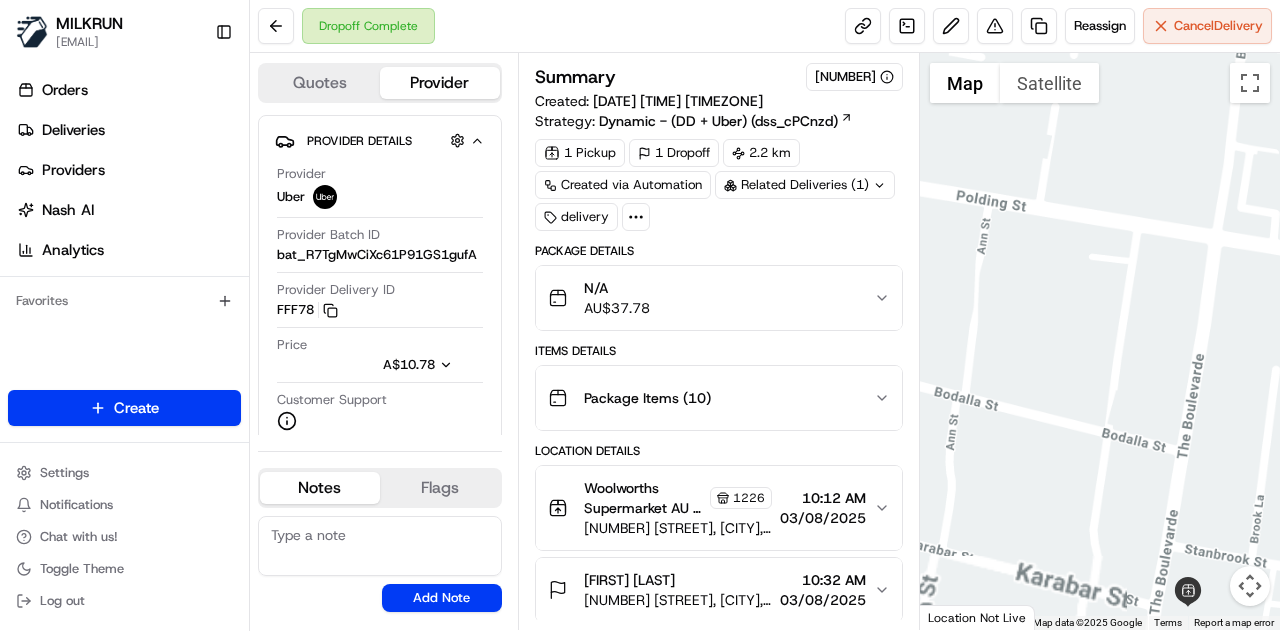 drag, startPoint x: 1234, startPoint y: 448, endPoint x: 1158, endPoint y: 308, distance: 159.29846 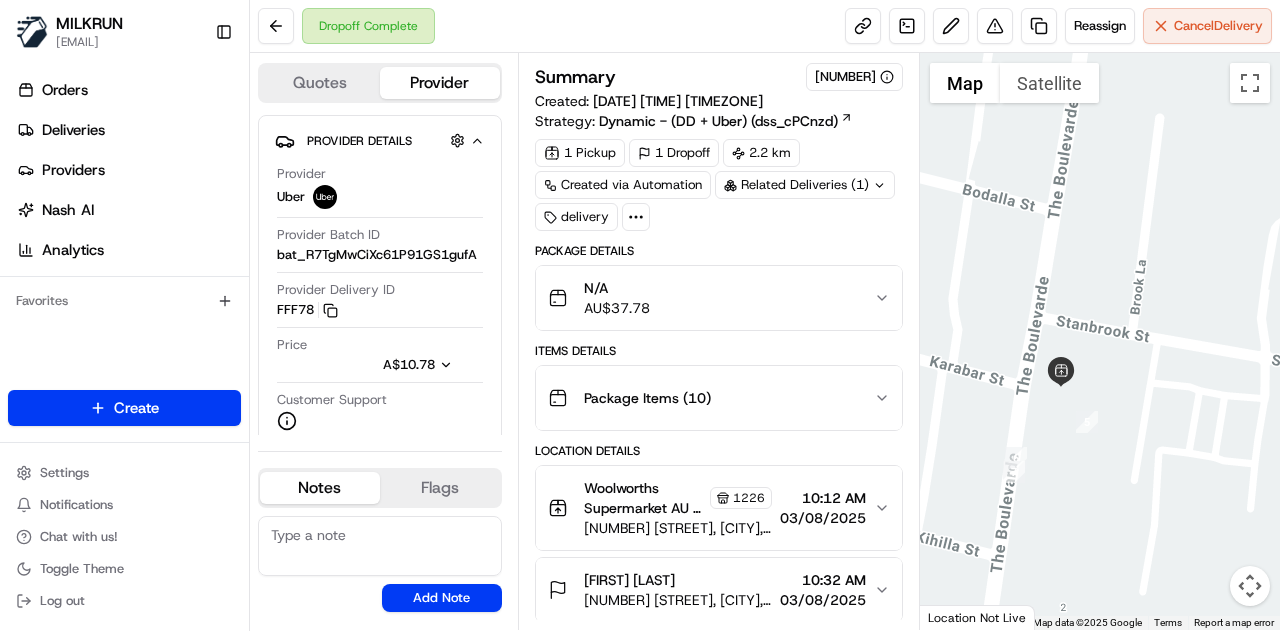drag, startPoint x: 1078, startPoint y: 335, endPoint x: 1111, endPoint y: 365, distance: 44.598206 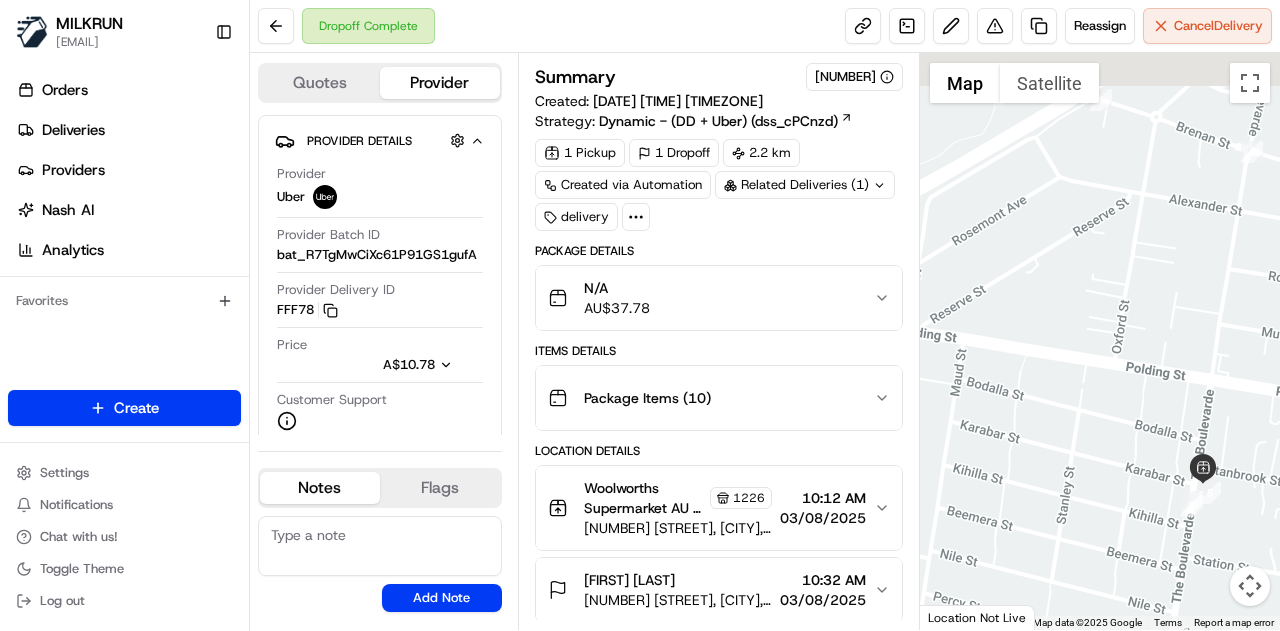 drag, startPoint x: 959, startPoint y: 291, endPoint x: 1116, endPoint y: 409, distance: 196.4001 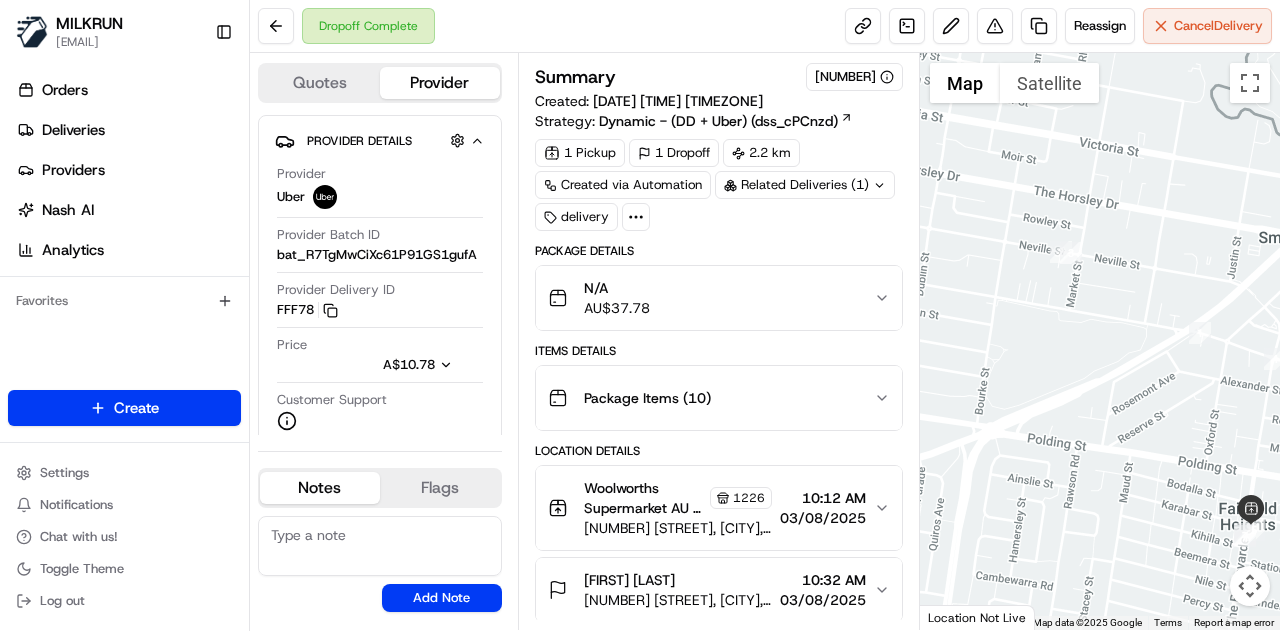 drag, startPoint x: 1112, startPoint y: 371, endPoint x: 1082, endPoint y: 401, distance: 42.426407 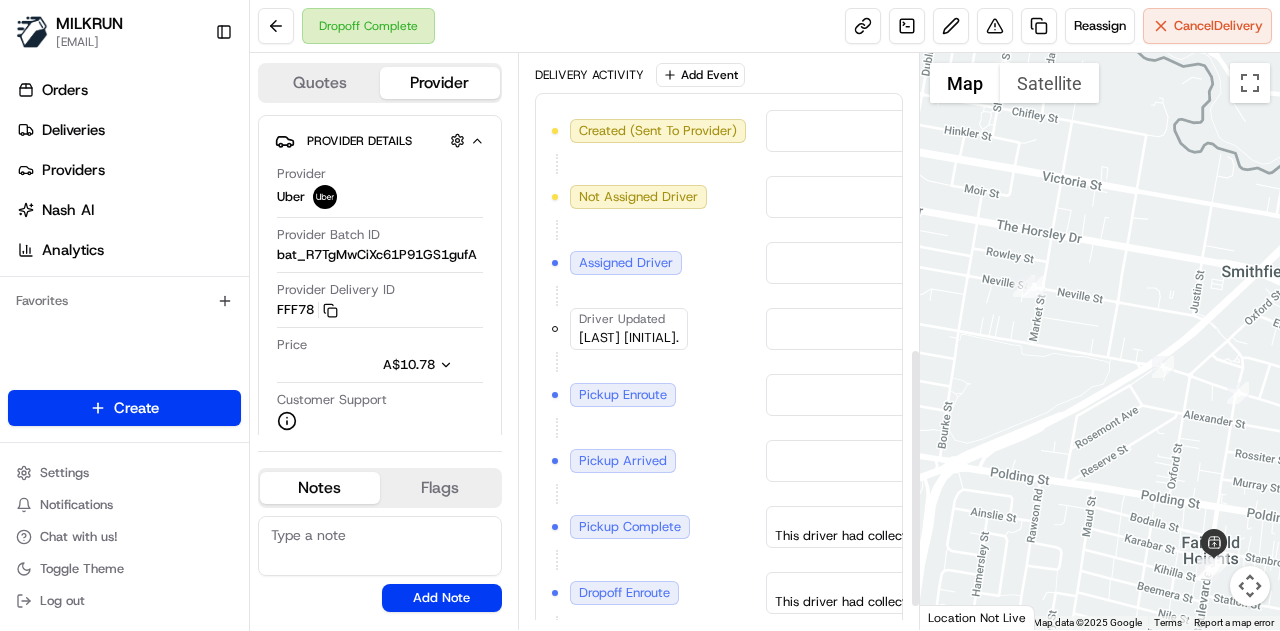 scroll, scrollTop: 702, scrollLeft: 0, axis: vertical 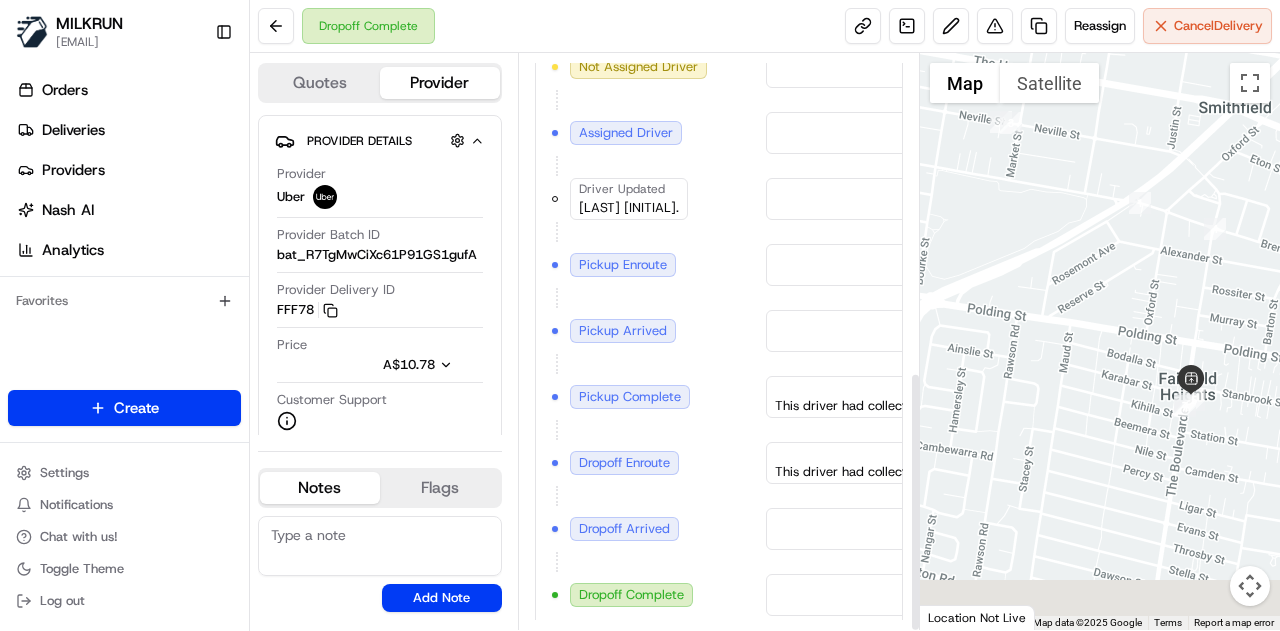 drag, startPoint x: 1124, startPoint y: 312, endPoint x: 1100, endPoint y: 211, distance: 103.81233 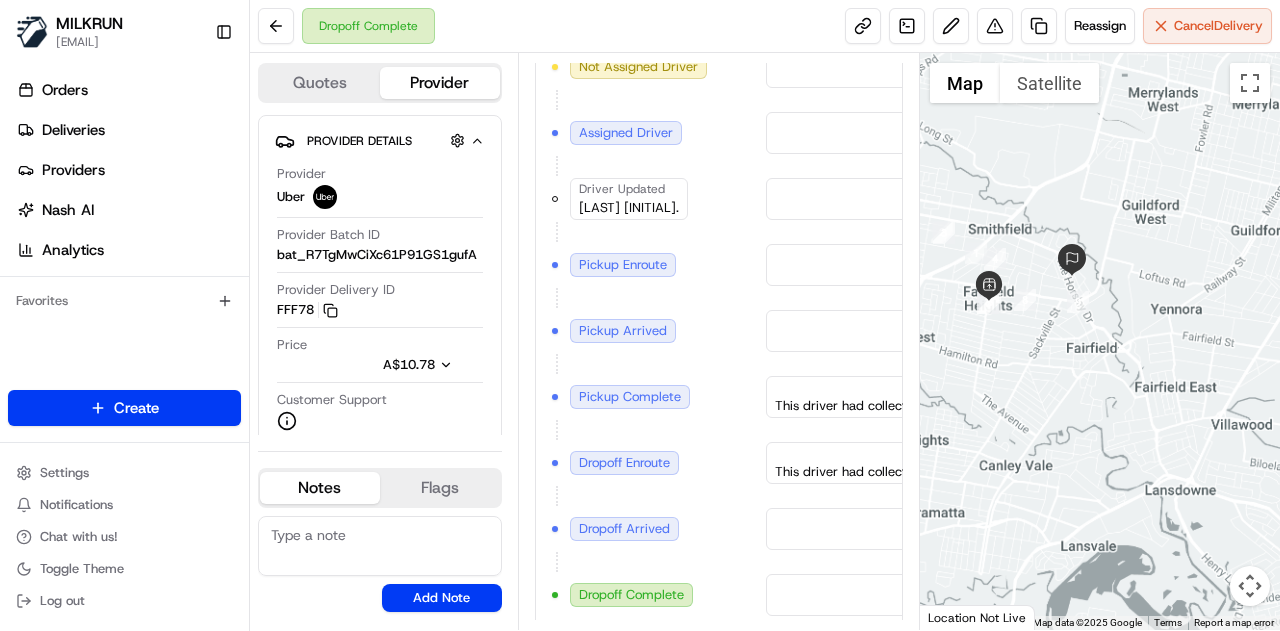 drag, startPoint x: 1216, startPoint y: 323, endPoint x: 1043, endPoint y: 324, distance: 173.00288 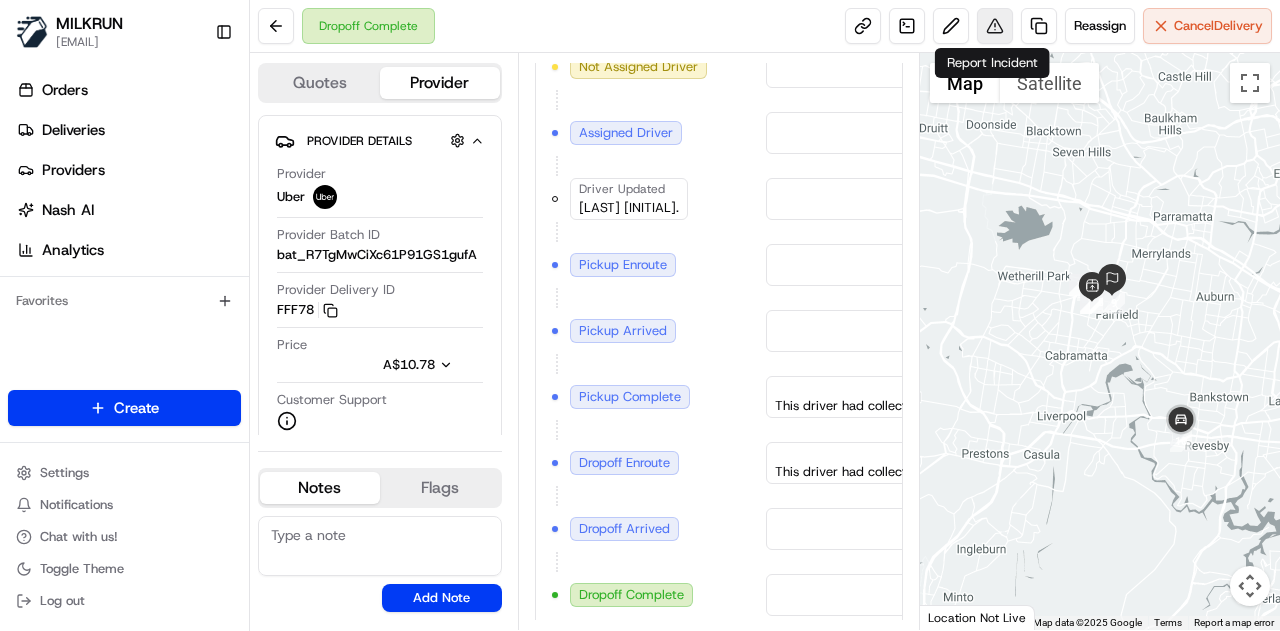 click at bounding box center [995, 26] 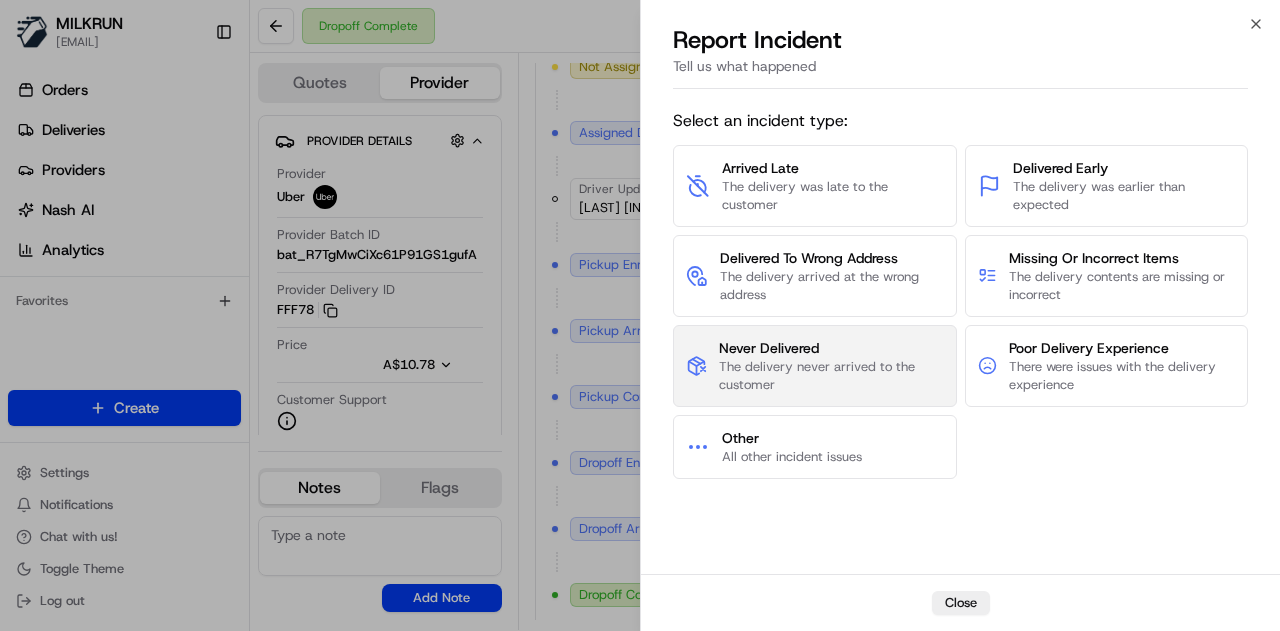 click on "The delivery never arrived to the customer" at bounding box center (831, 376) 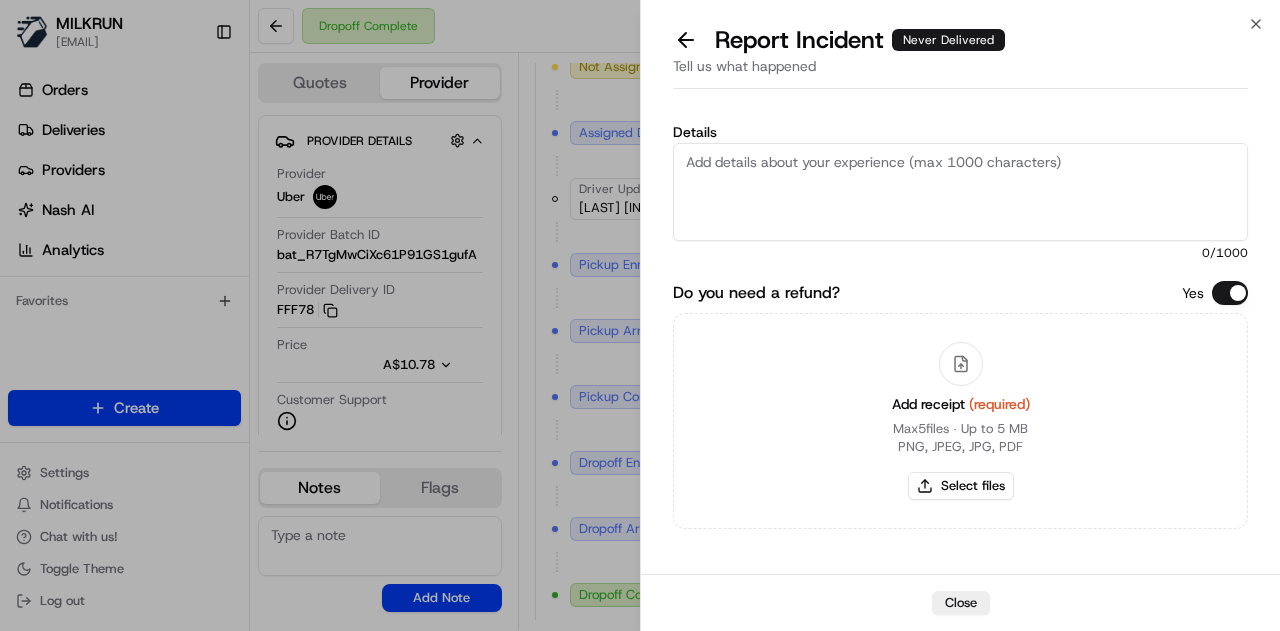 click on "Details" at bounding box center (960, 192) 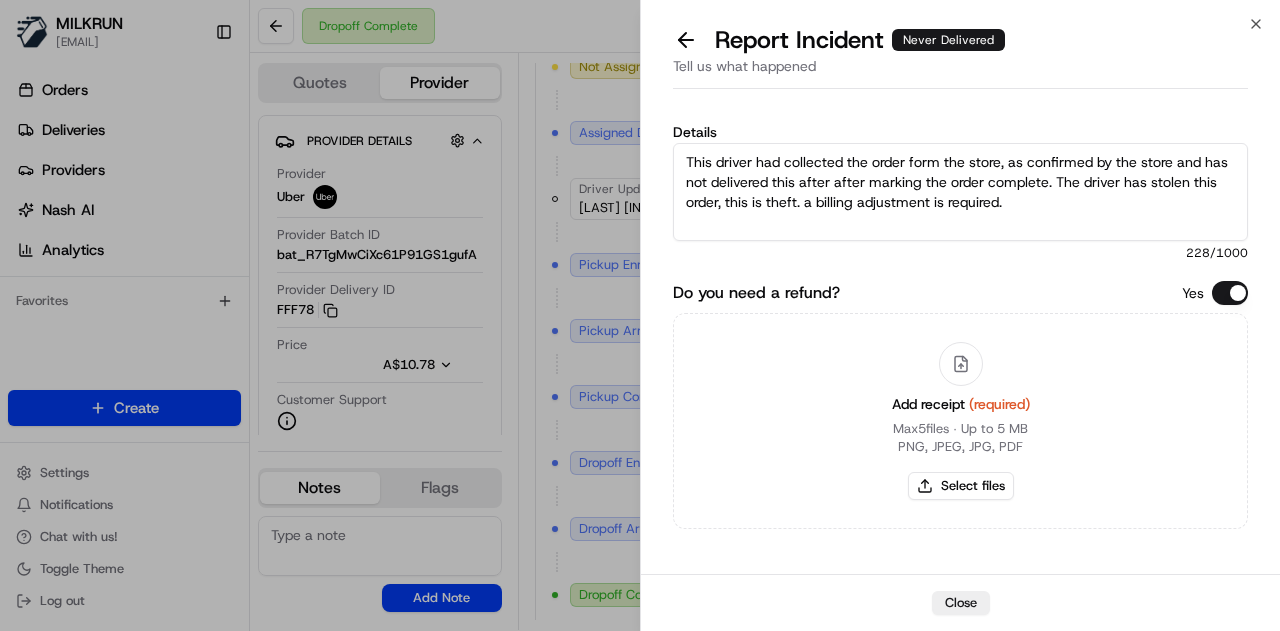 type on "This driver had collected the order form the store, as confirmed by the store and has not delivered this after after marking the order complete. The driver has stolen this order, this is theft. a billing adjustment is required." 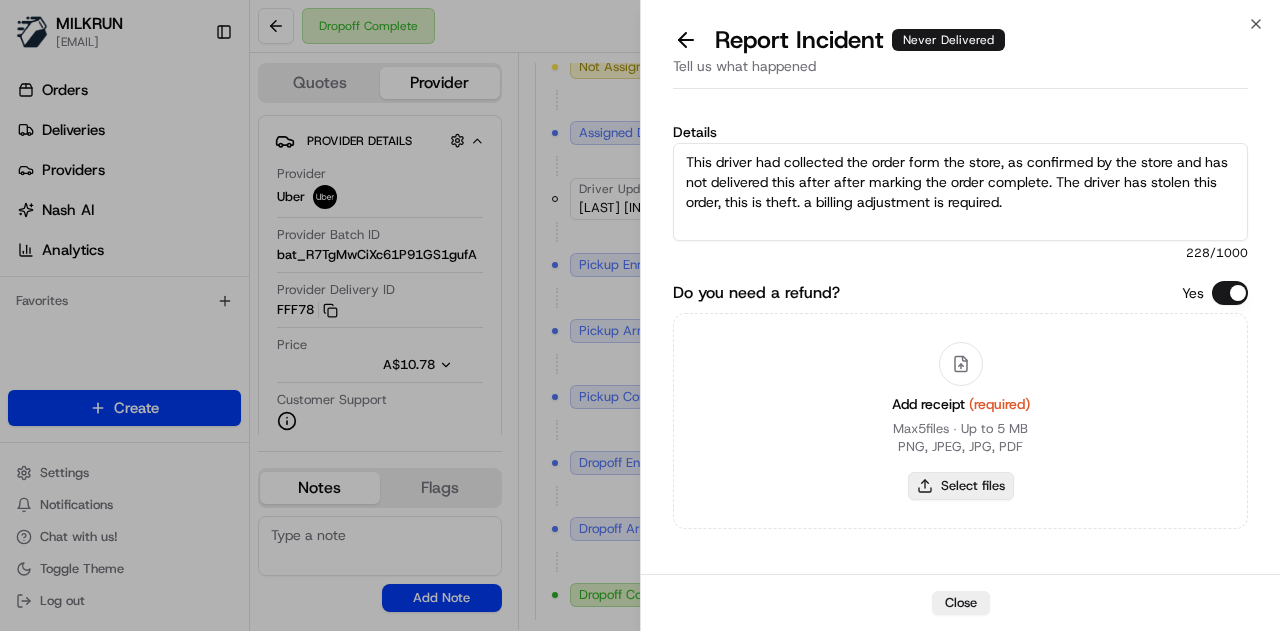 click on "Select files" at bounding box center (961, 486) 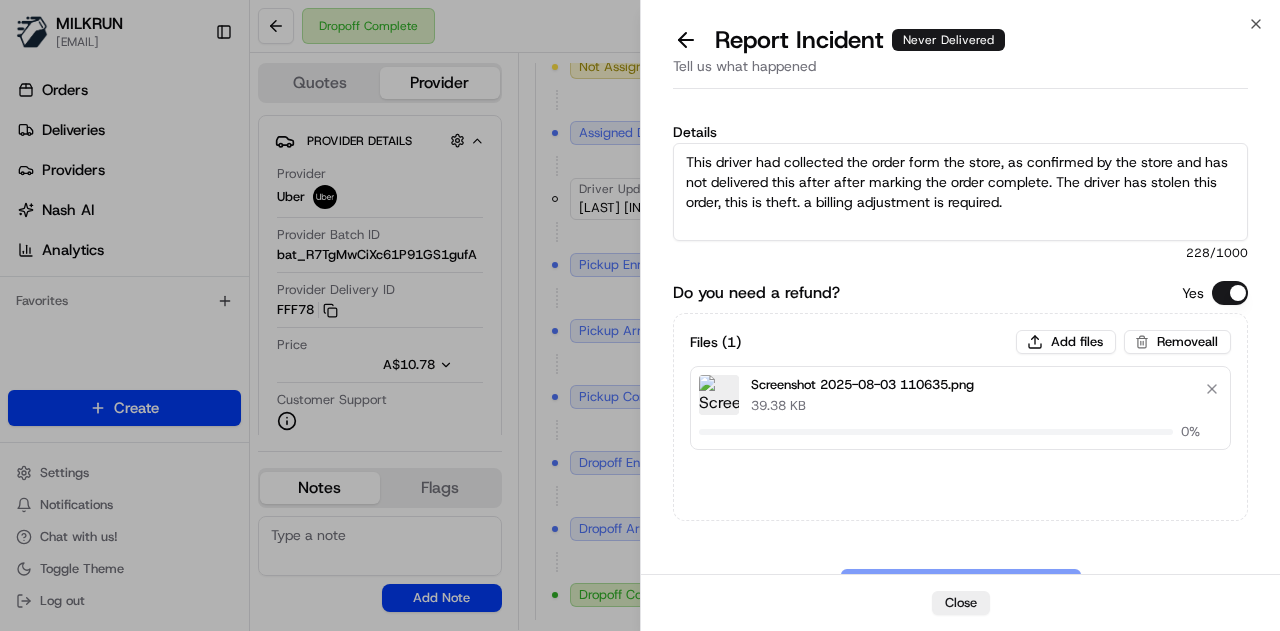 type 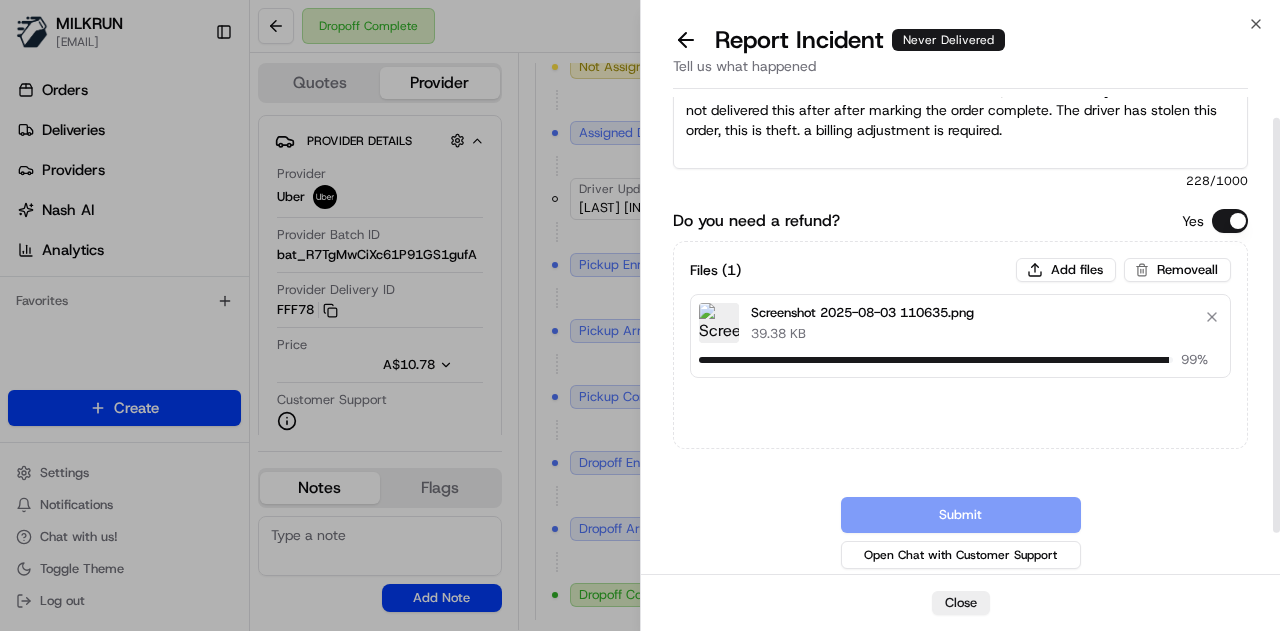 scroll, scrollTop: 73, scrollLeft: 0, axis: vertical 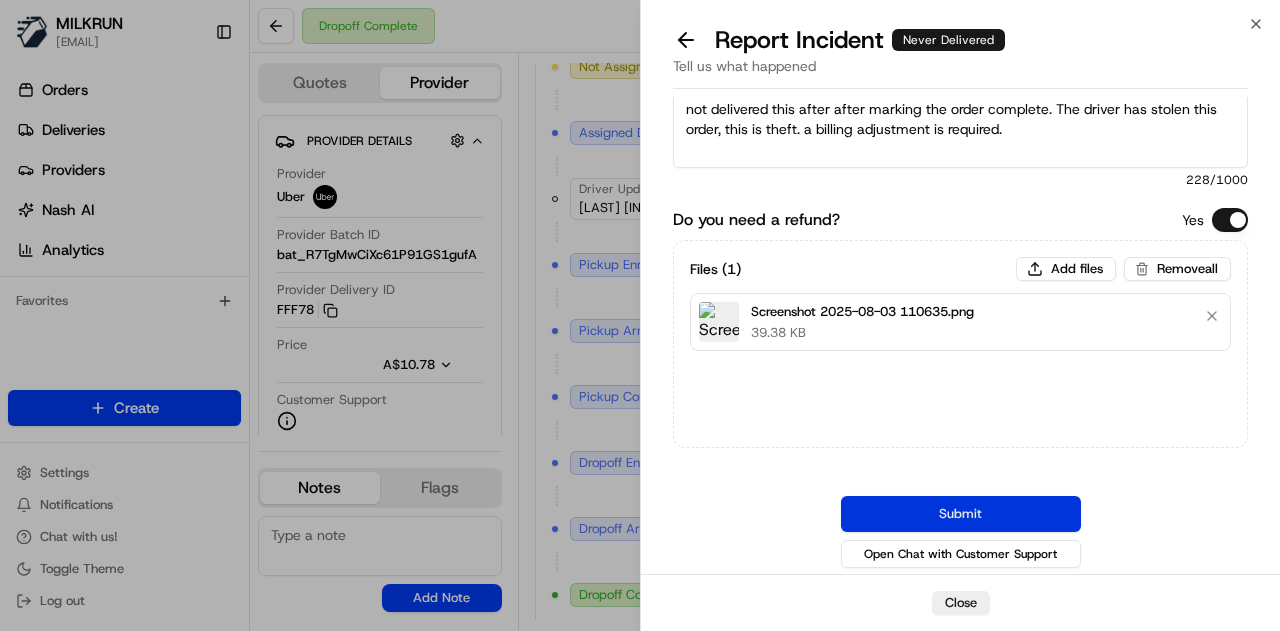 click on "Submit" at bounding box center [961, 514] 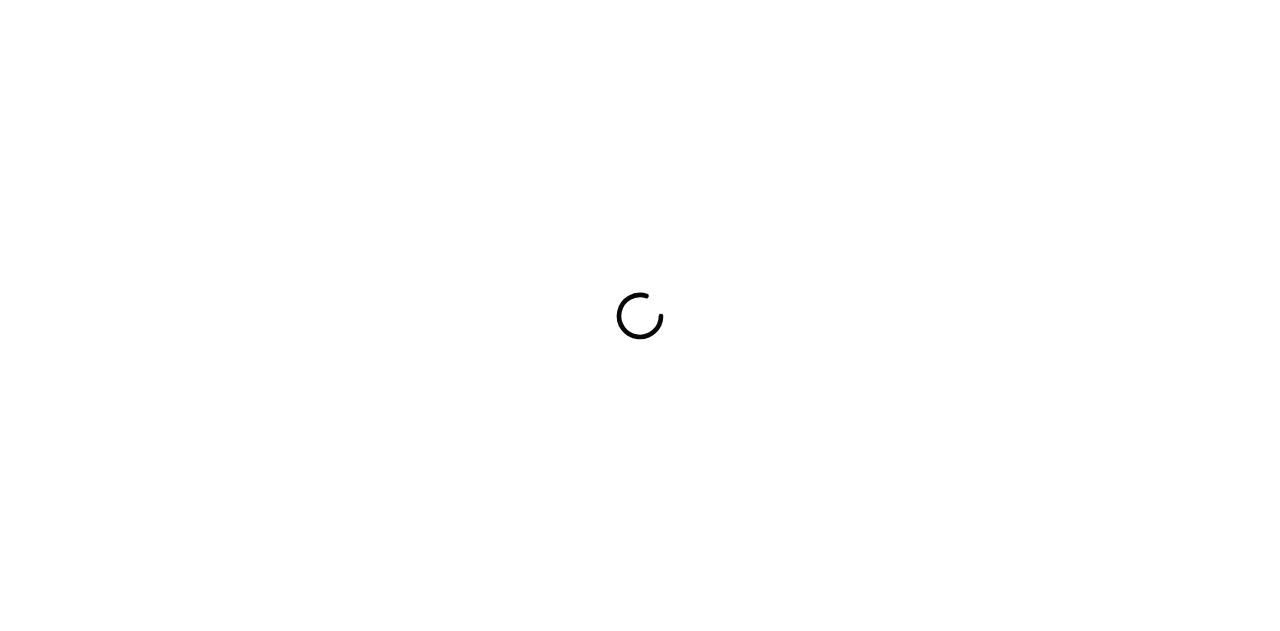 scroll, scrollTop: 0, scrollLeft: 0, axis: both 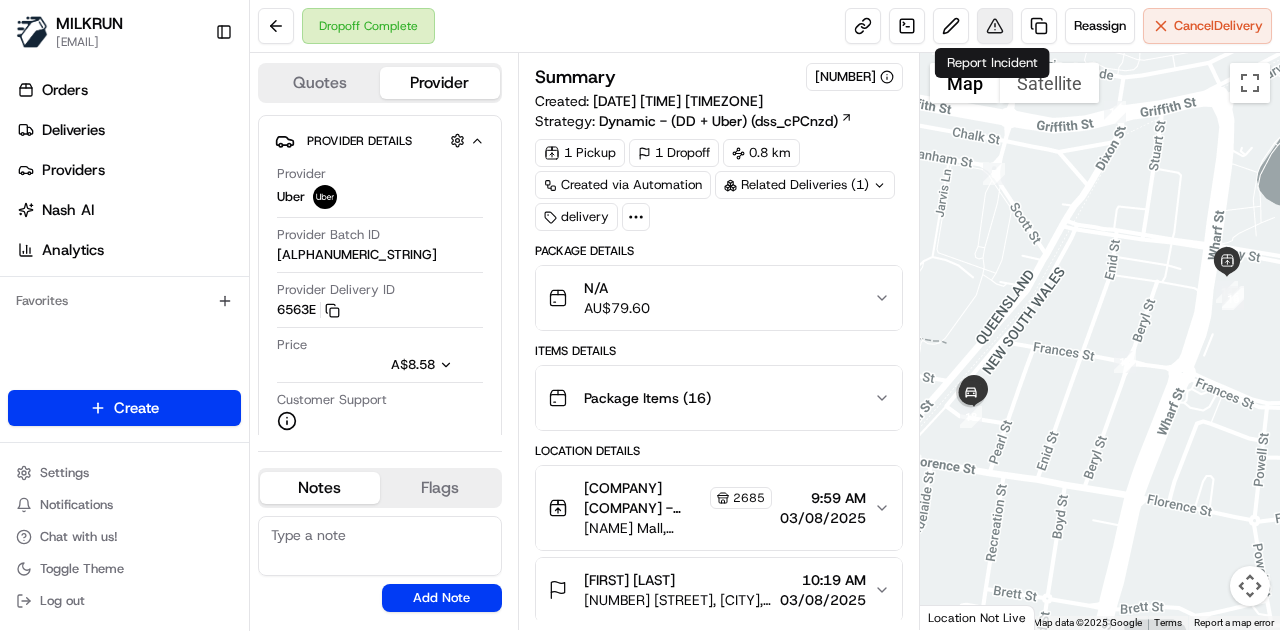 click at bounding box center [995, 26] 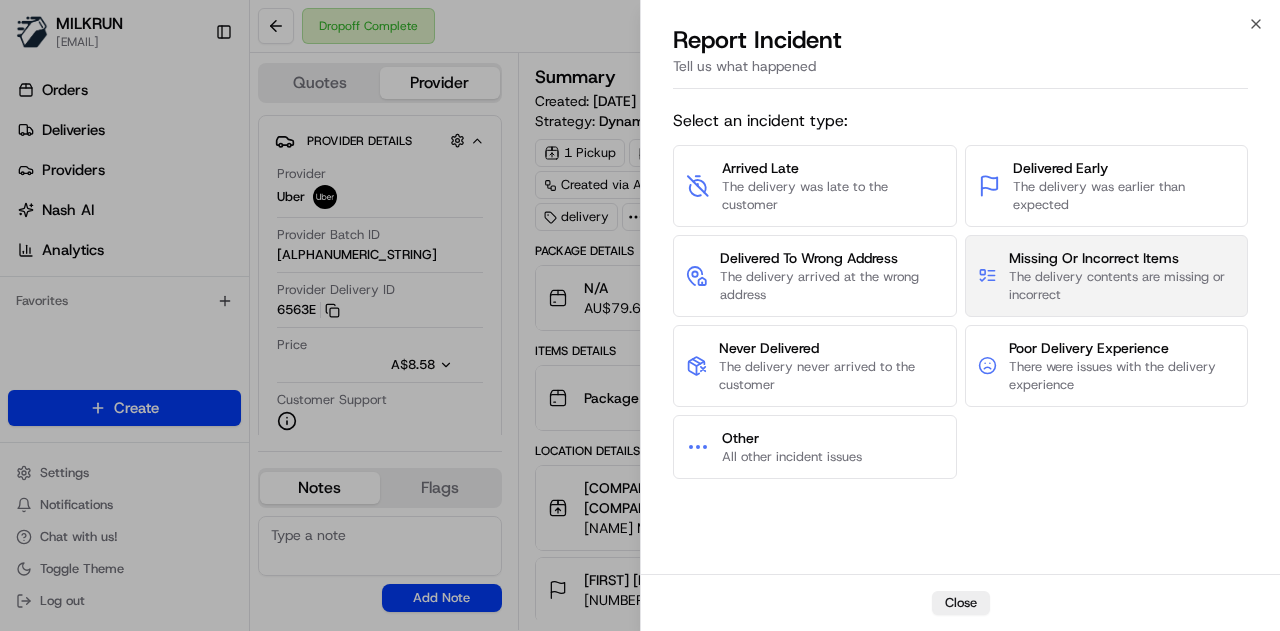 click on "Missing Or Incorrect Items The delivery contents are missing or incorrect" at bounding box center [1107, 276] 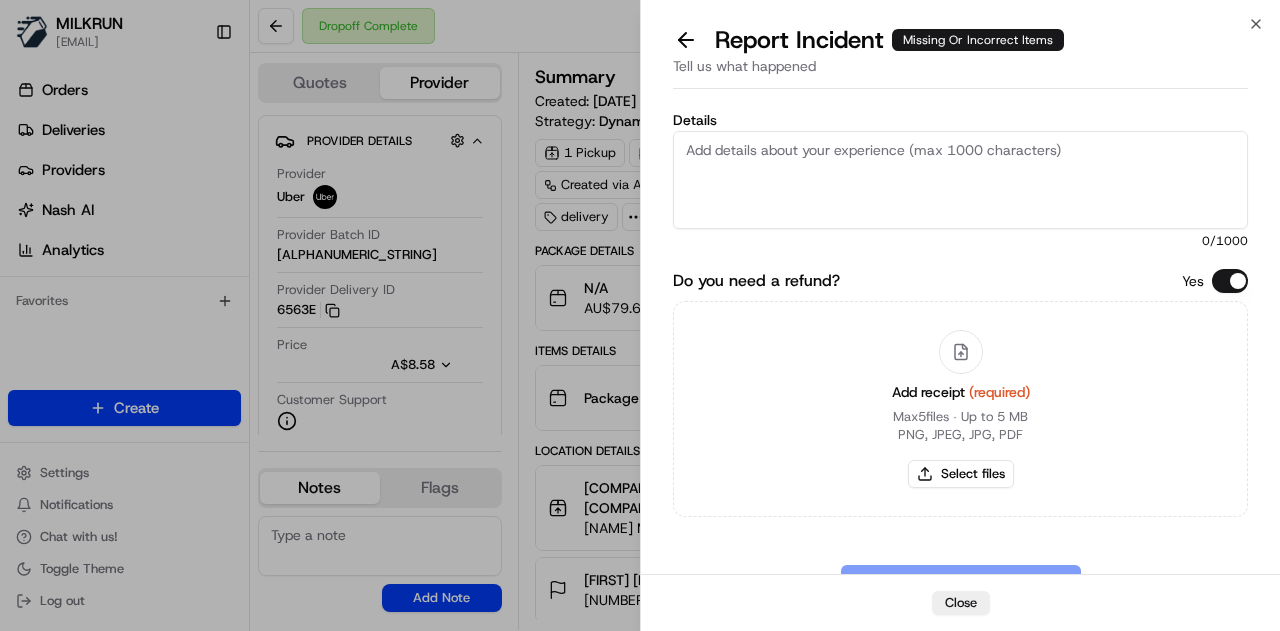 click on "Details" at bounding box center [960, 180] 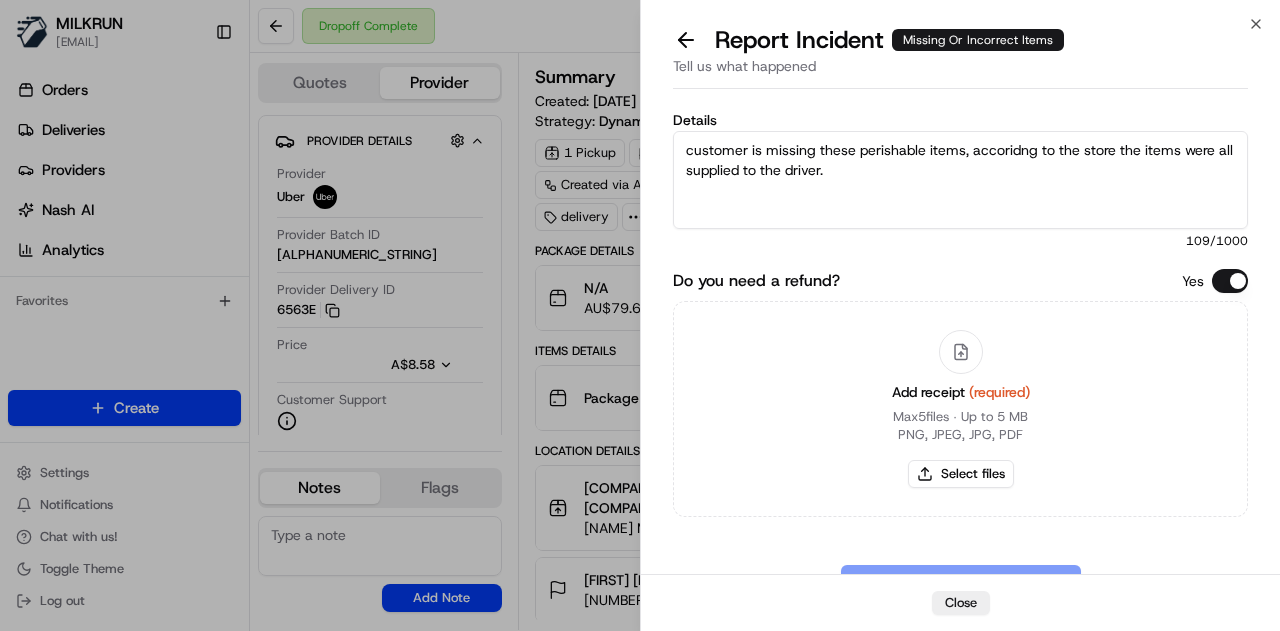 drag, startPoint x: 1000, startPoint y: 151, endPoint x: 1054, endPoint y: 158, distance: 54.451813 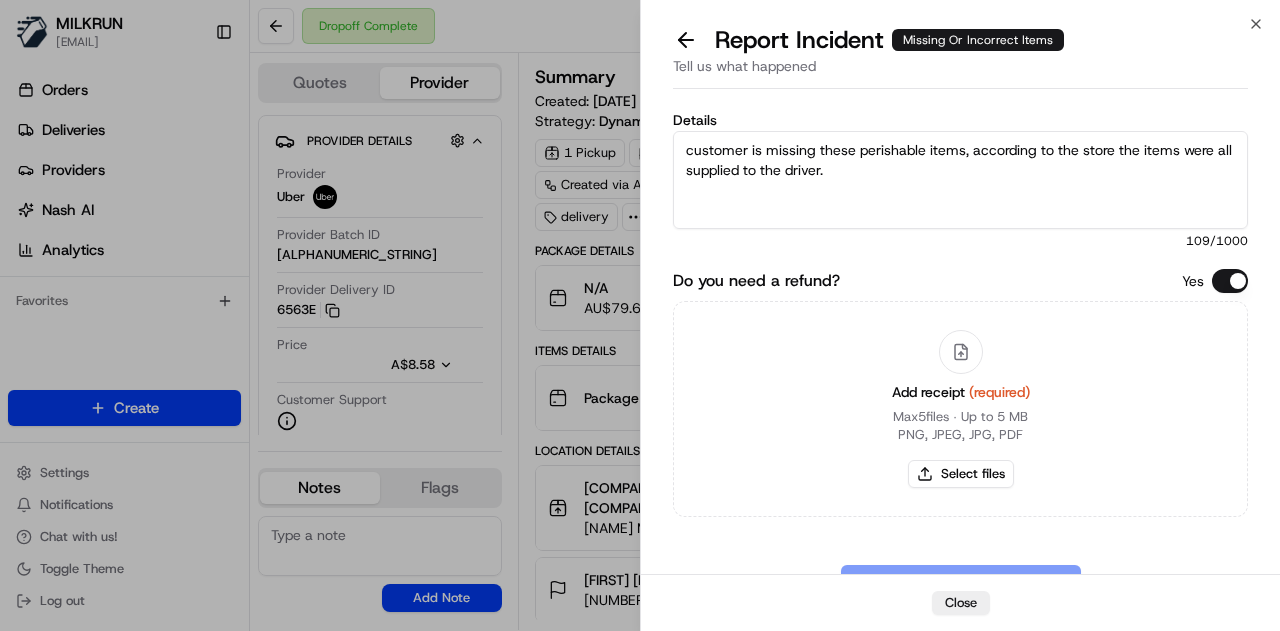 click on "customer is missing these perishable items, according to the store the items were all supplied to the driver." at bounding box center [960, 180] 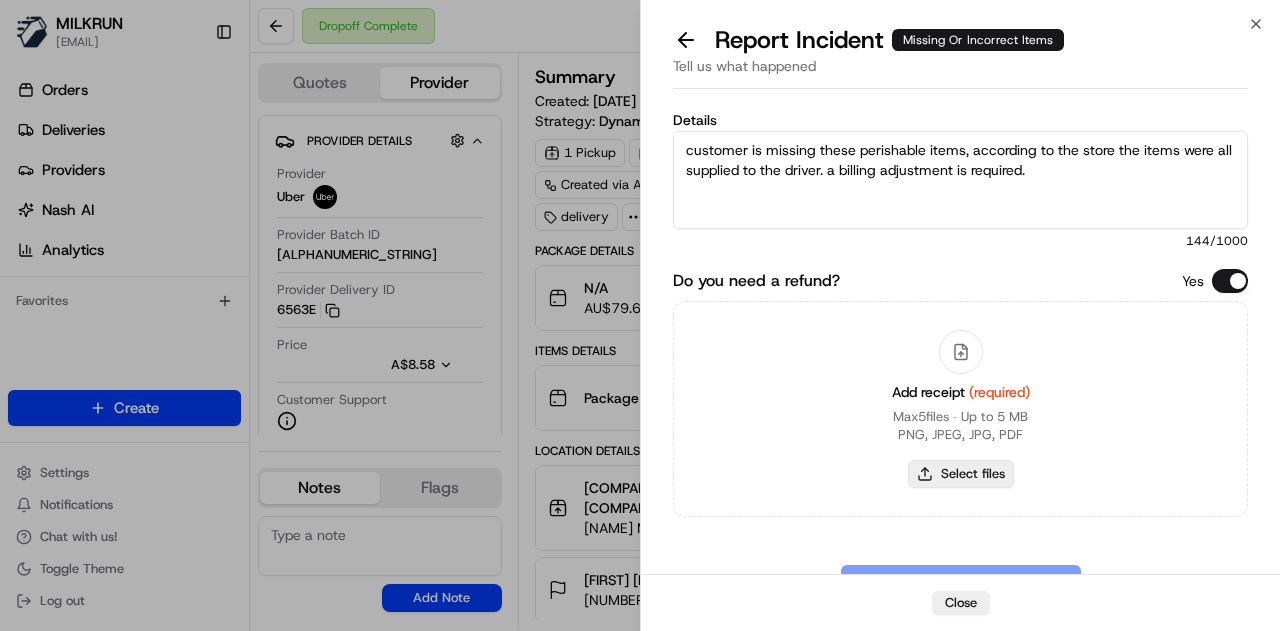 type on "customer is missing these perishable items, according to the store the items were all supplied to the driver. a billing adjustment is required." 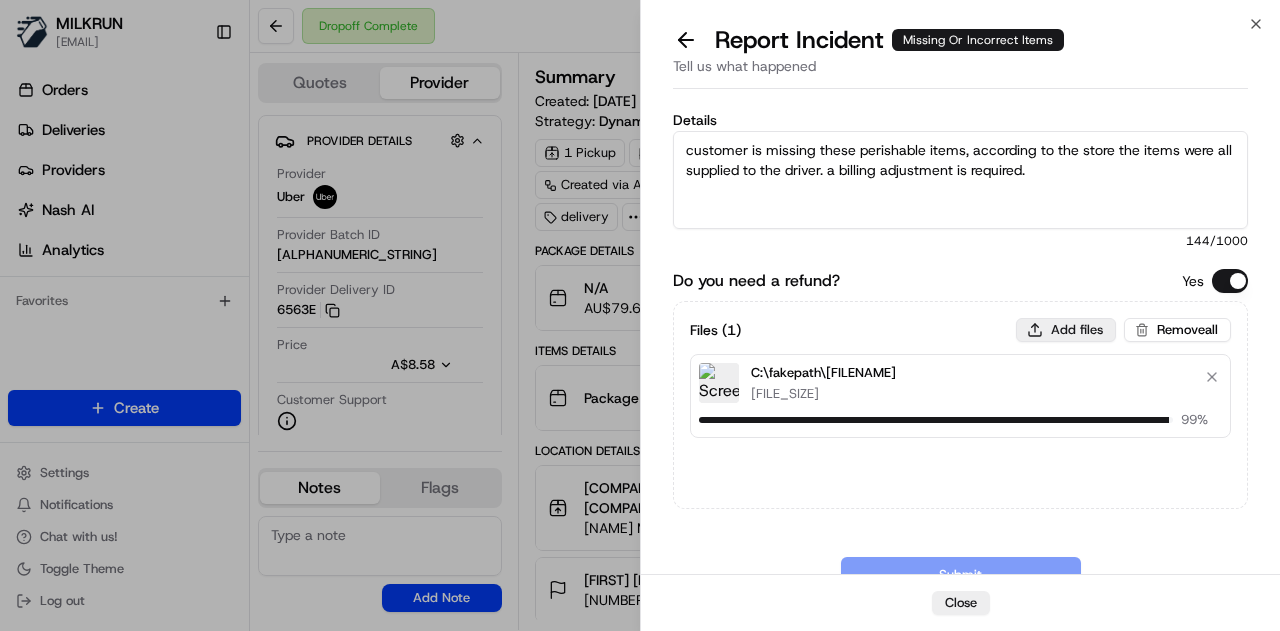 click on "Add files" at bounding box center [1066, 330] 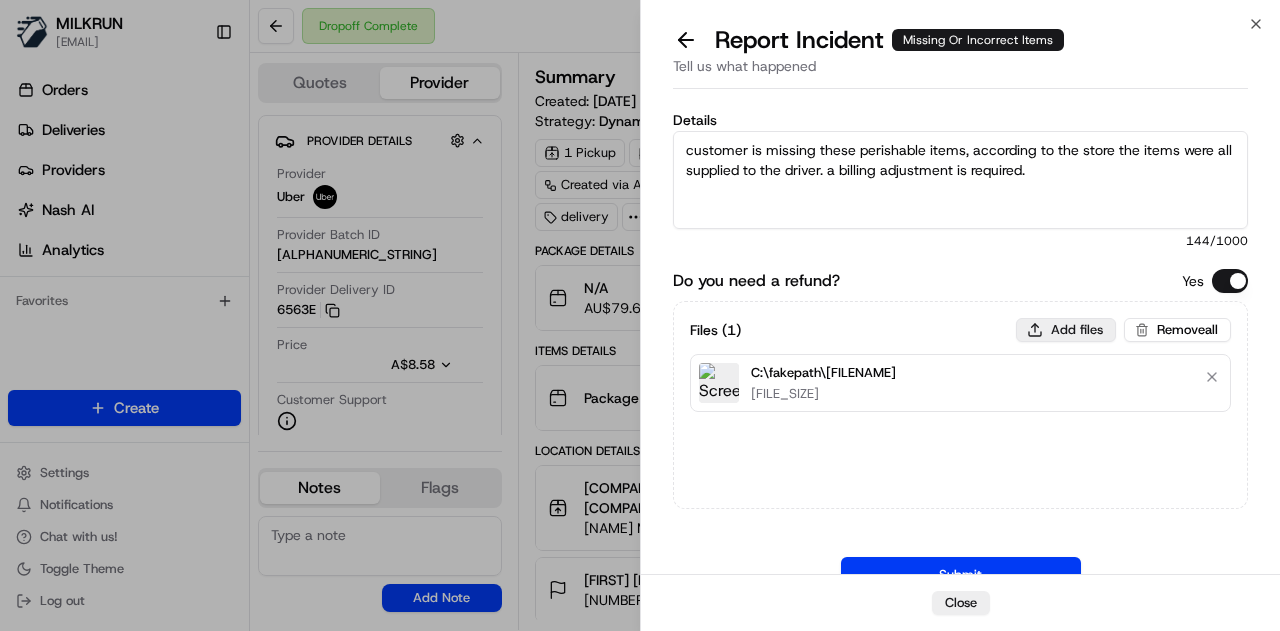 type on "C:\fakepath\Screenshot 2025-08-03 105603.png" 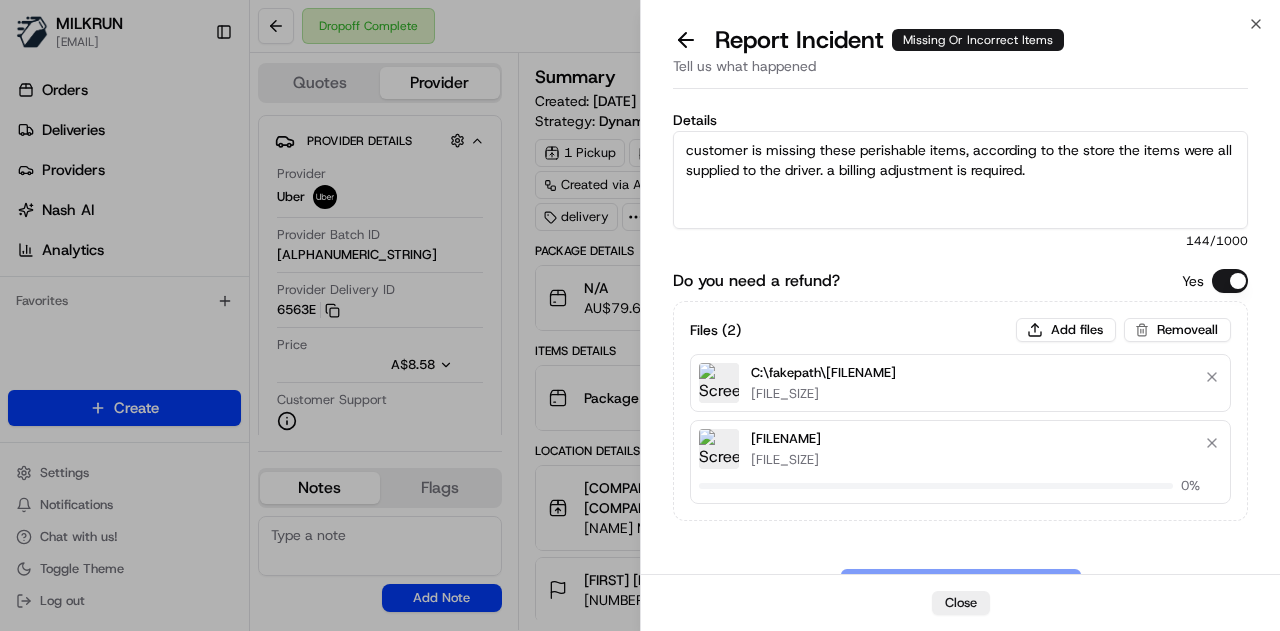 type 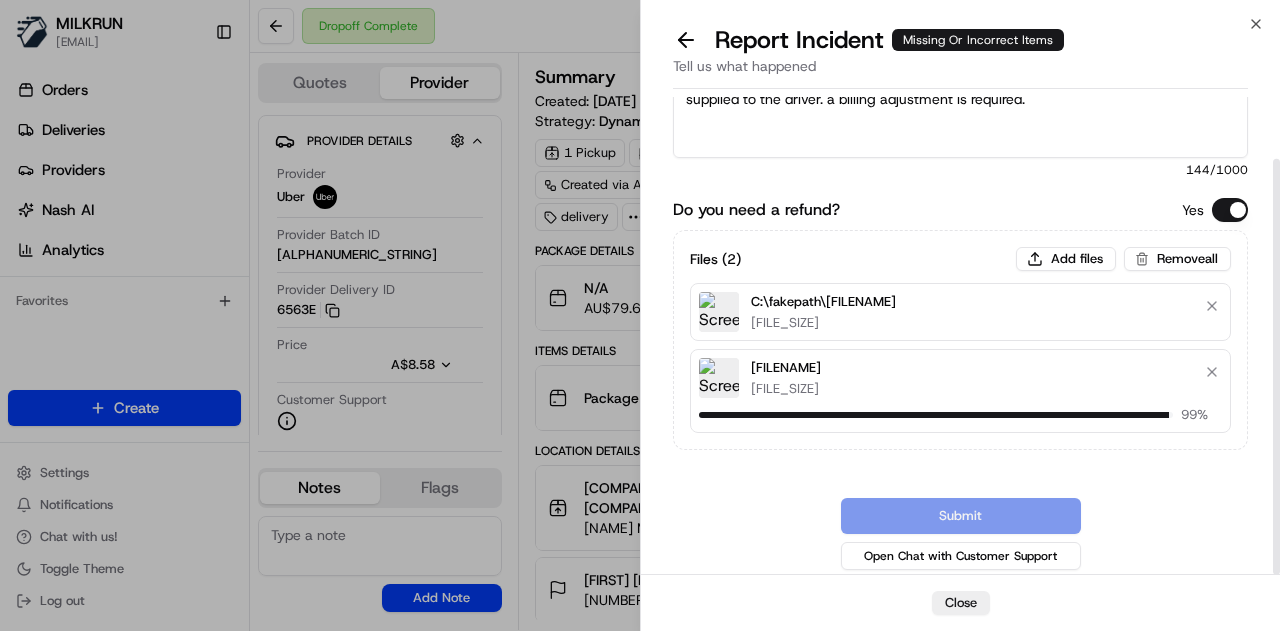 scroll, scrollTop: 61, scrollLeft: 0, axis: vertical 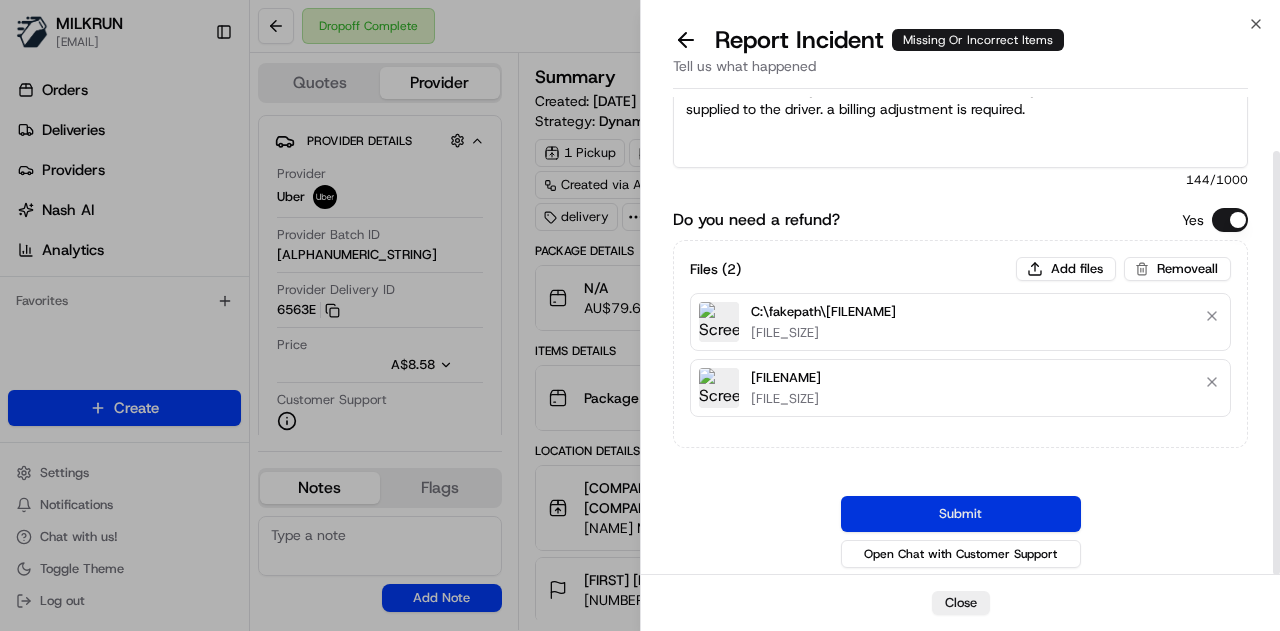 click on "Submit" at bounding box center [961, 514] 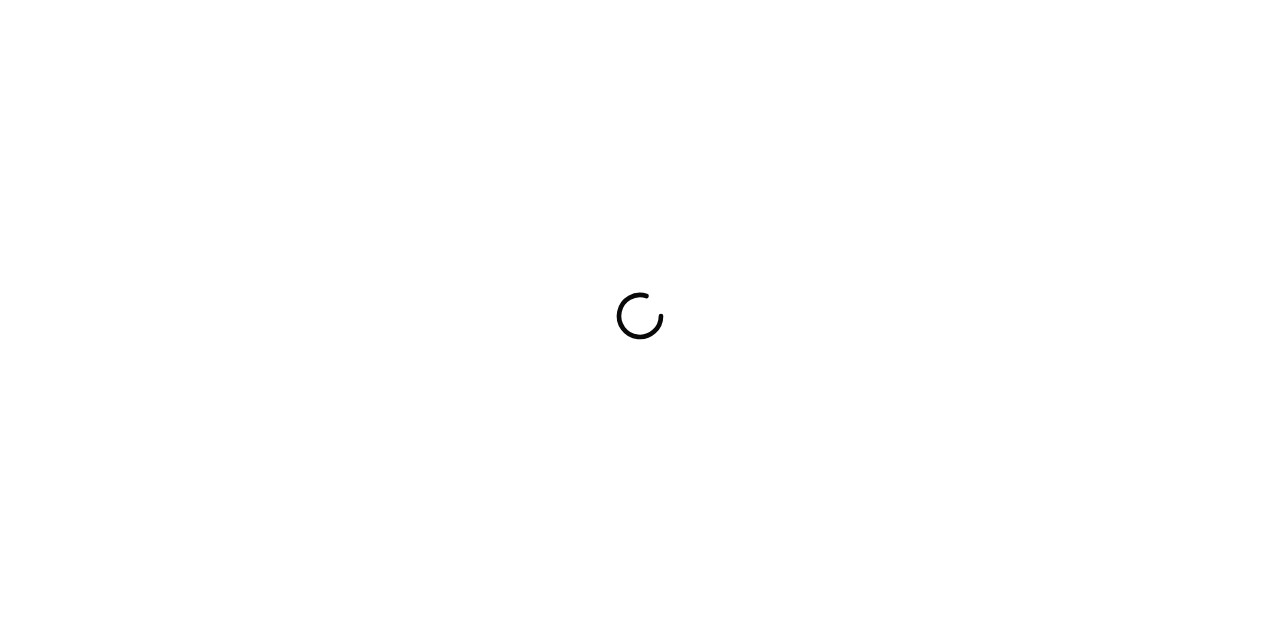 scroll, scrollTop: 0, scrollLeft: 0, axis: both 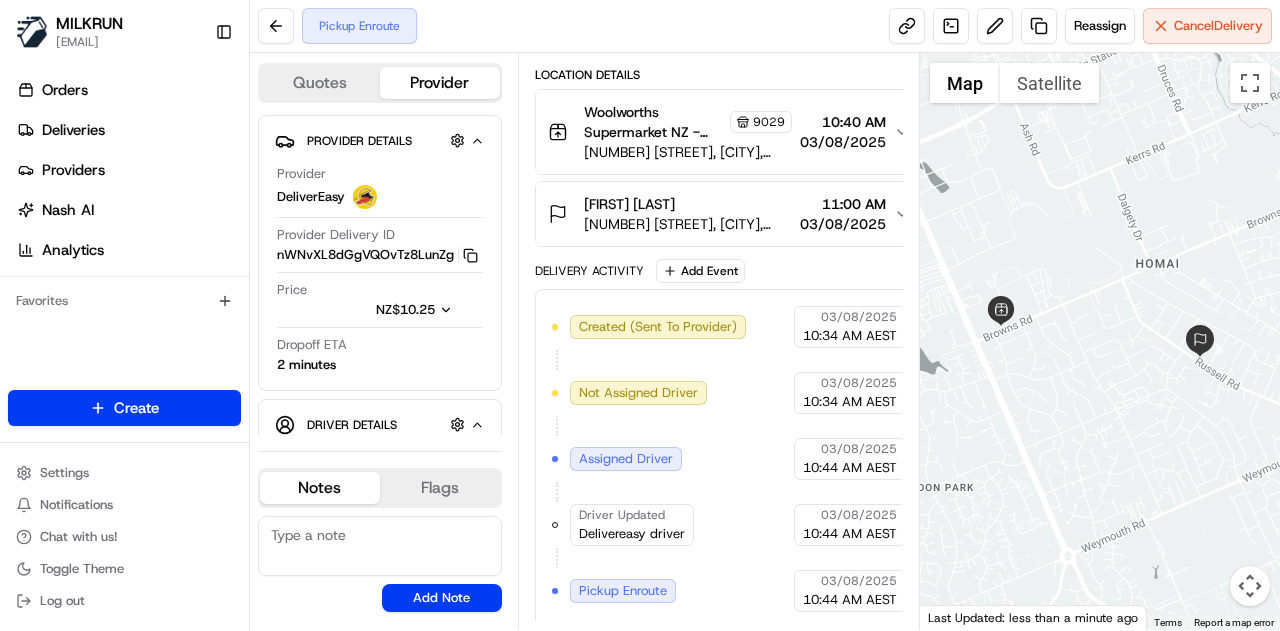 drag, startPoint x: 1135, startPoint y: 375, endPoint x: 1142, endPoint y: 425, distance: 50.48762 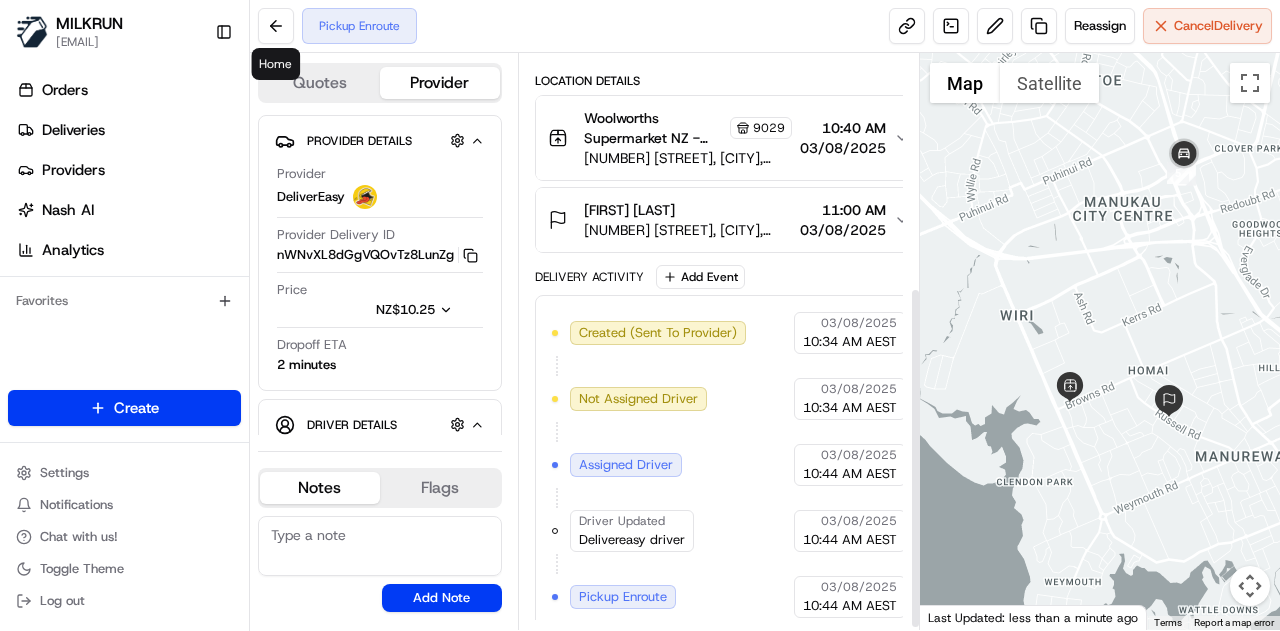 scroll, scrollTop: 396, scrollLeft: 0, axis: vertical 